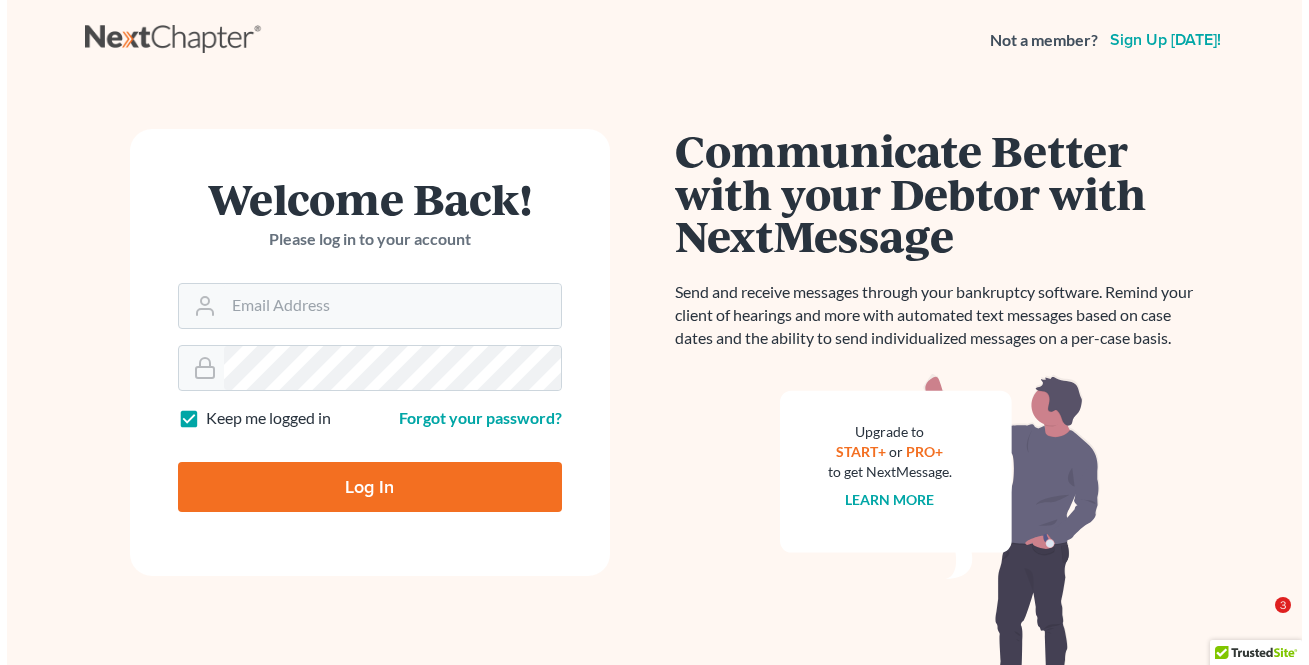scroll, scrollTop: 0, scrollLeft: 0, axis: both 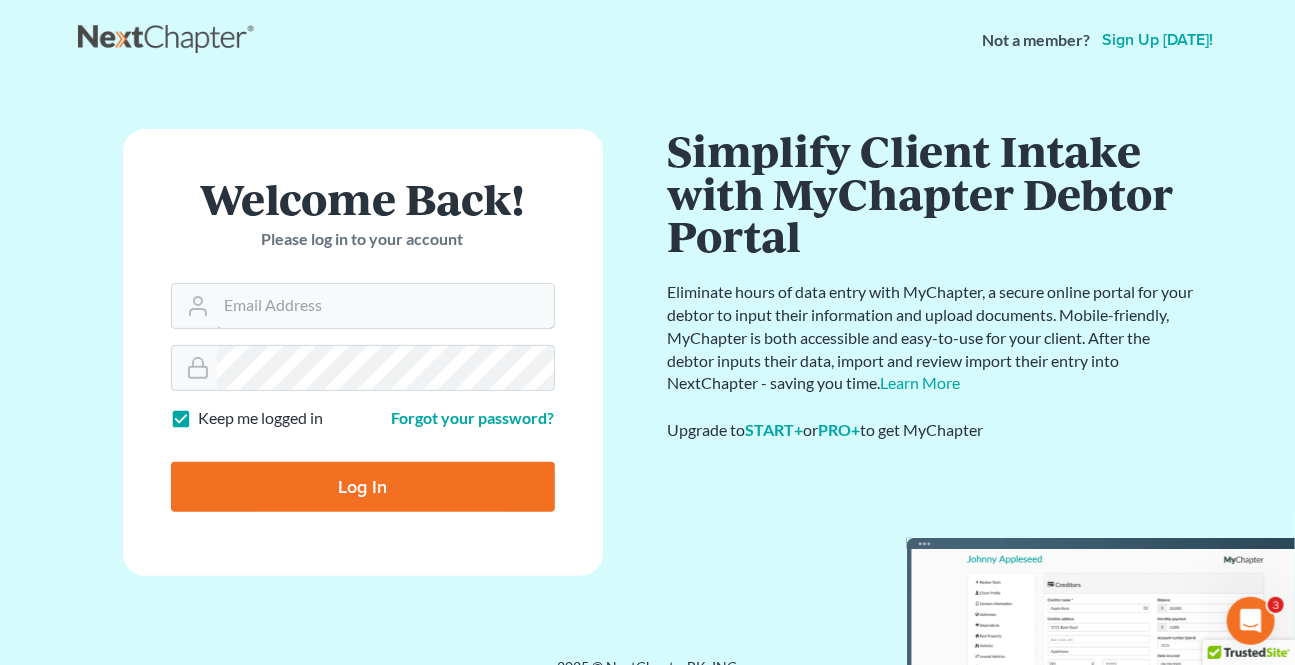 type on "[EMAIL_ADDRESS][DOMAIN_NAME]" 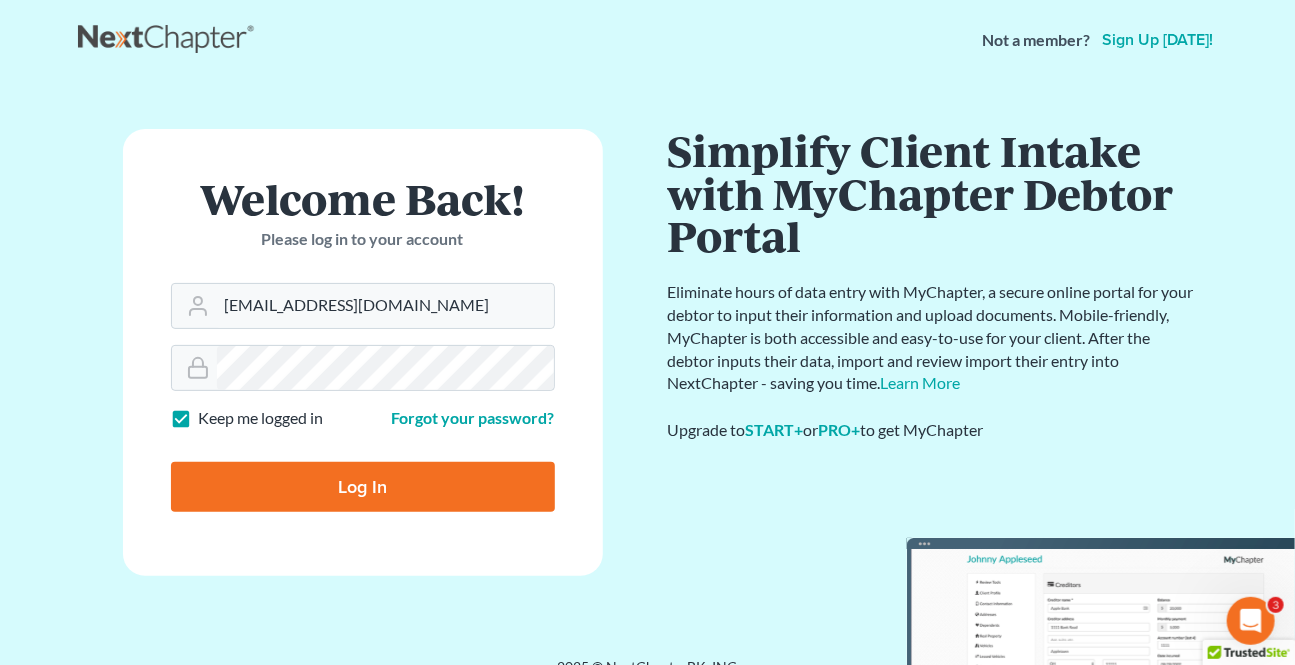 click on "Welcome Back! Please log in to your account Email Address [EMAIL_ADDRESS][DOMAIN_NAME] Password Keep me logged in Forgot your password? Log In" at bounding box center [363, 352] 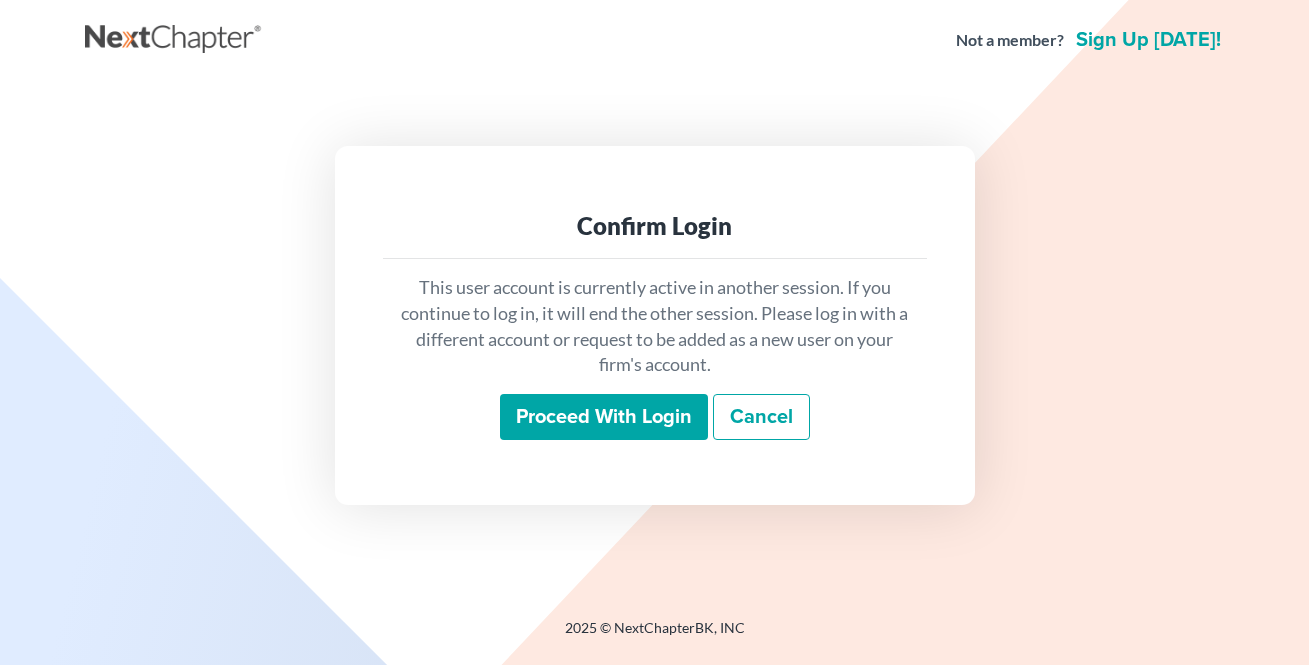 scroll, scrollTop: 0, scrollLeft: 0, axis: both 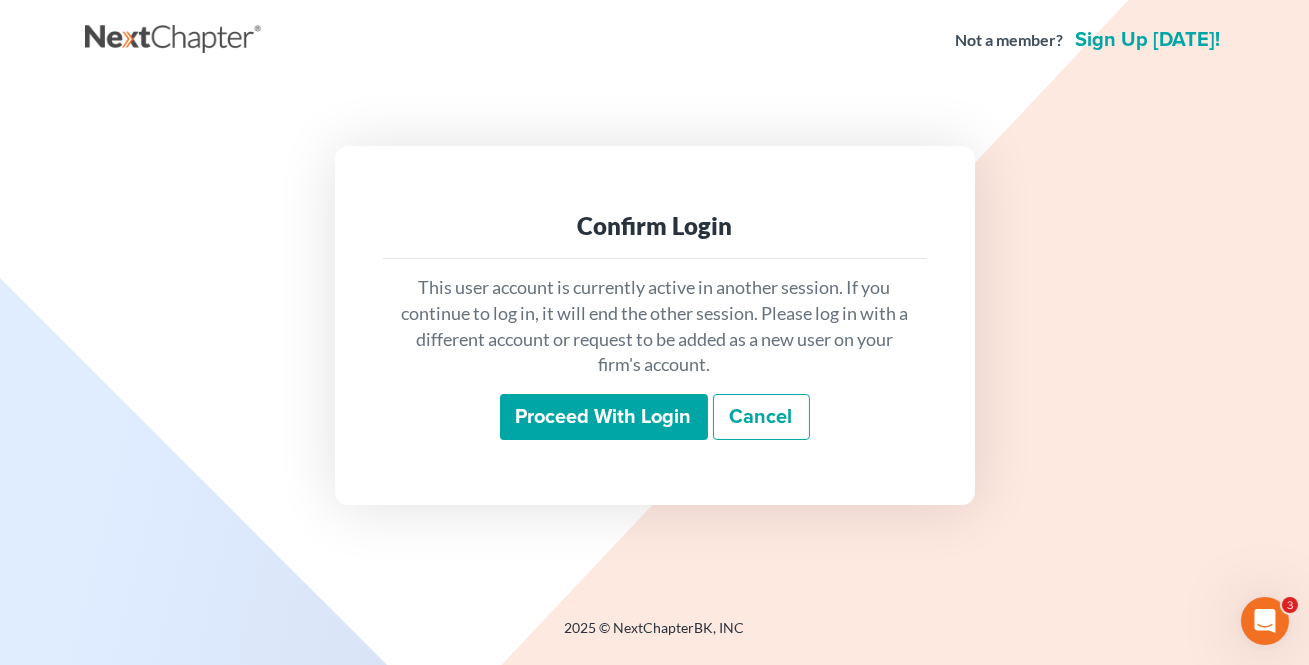 click on "Proceed with login" at bounding box center [604, 417] 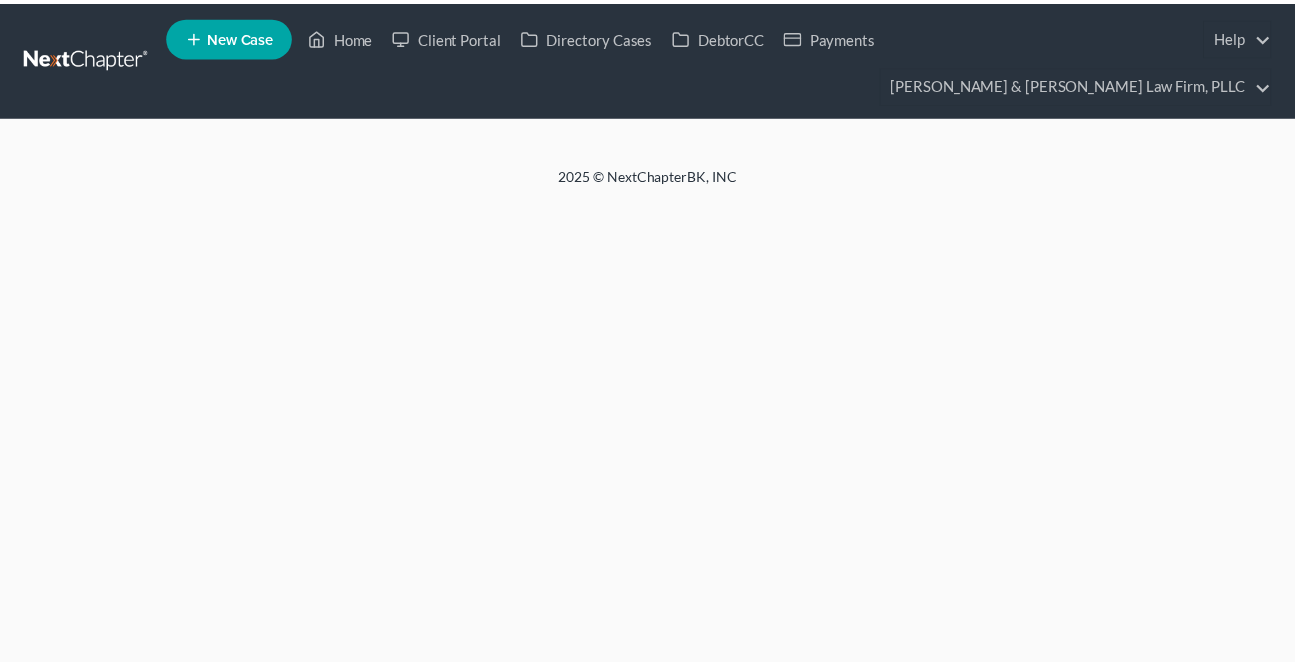 scroll, scrollTop: 0, scrollLeft: 0, axis: both 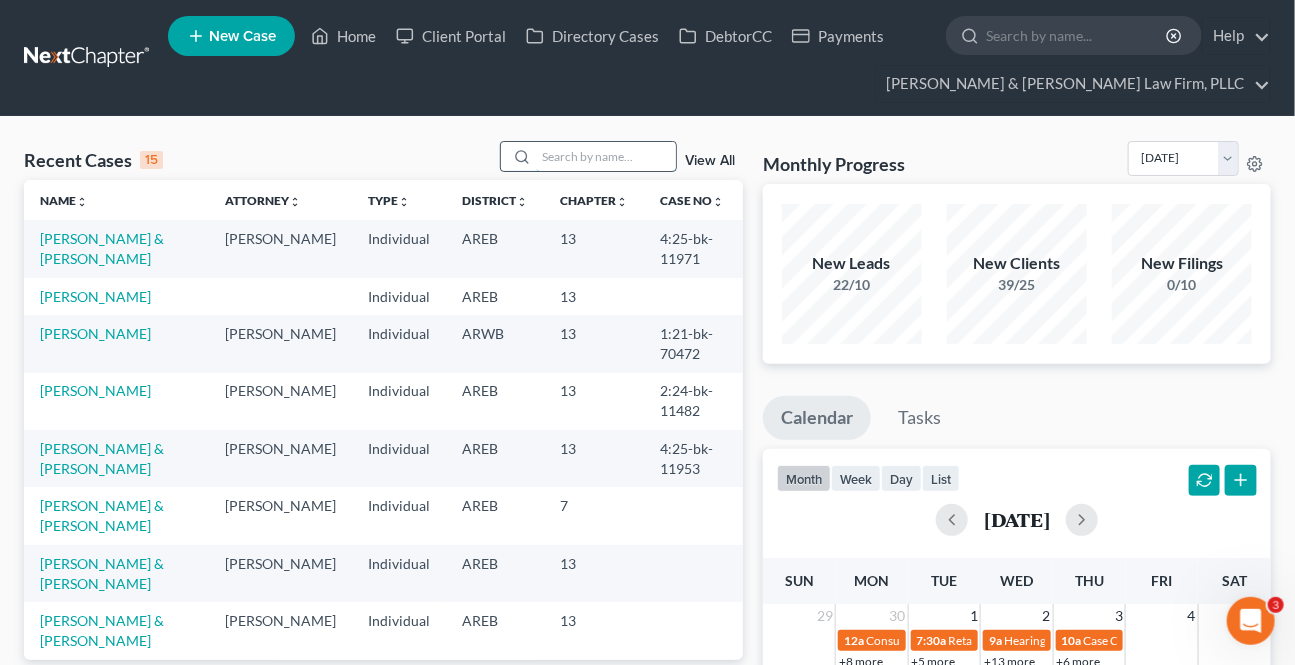 click at bounding box center (606, 156) 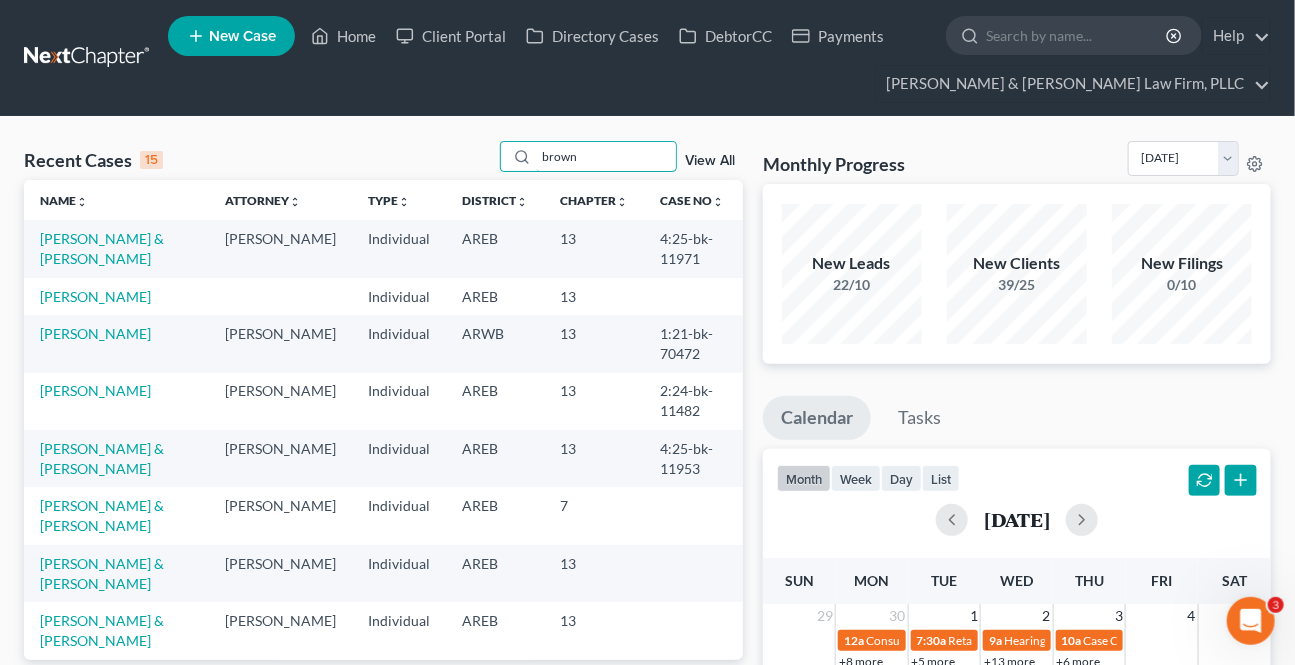 type on "brown" 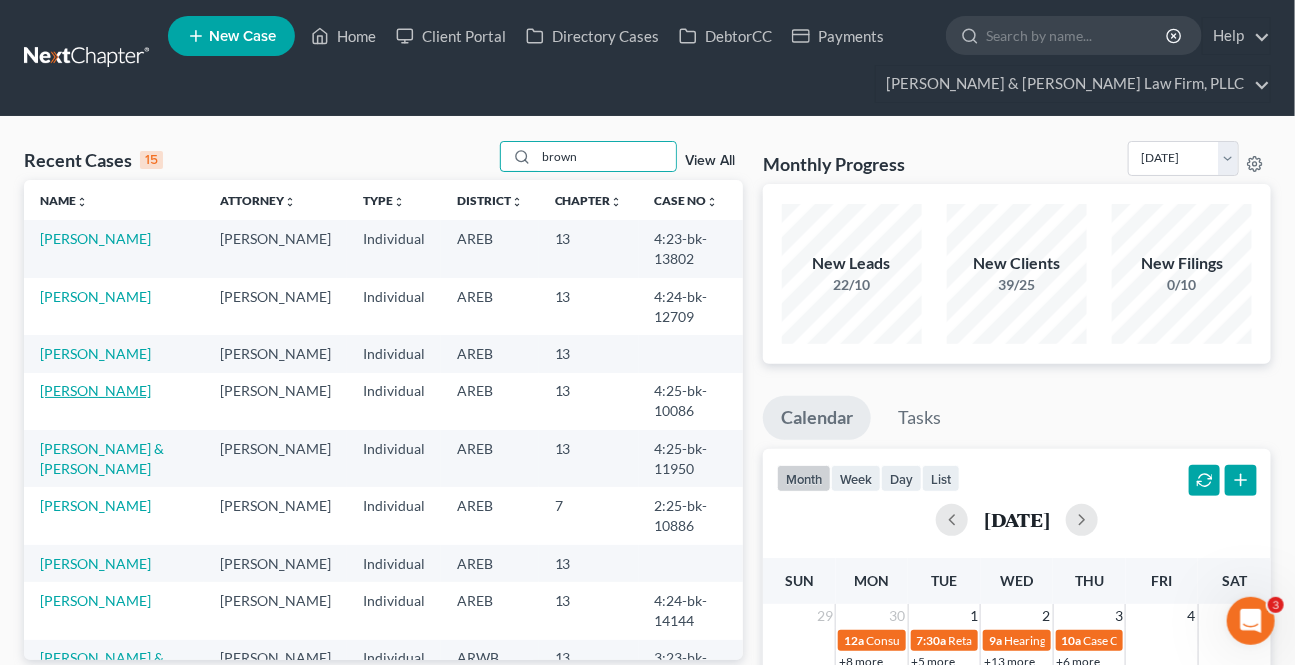 click on "[PERSON_NAME]" at bounding box center (95, 390) 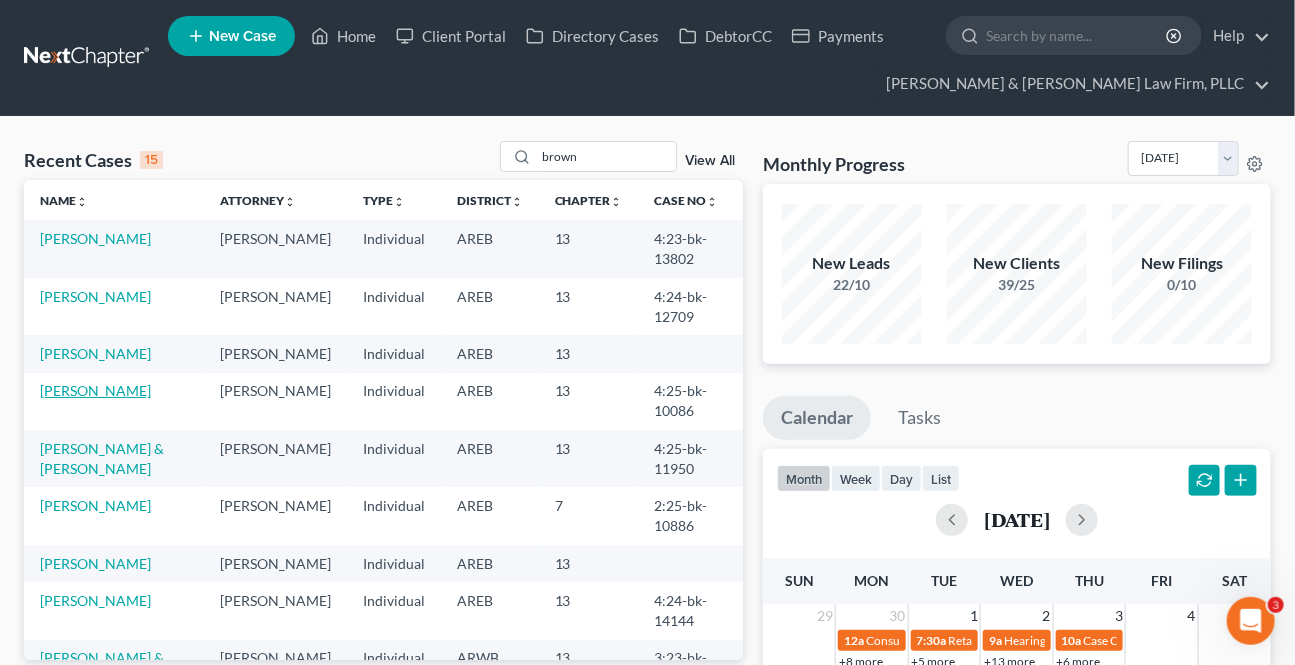 select on "9" 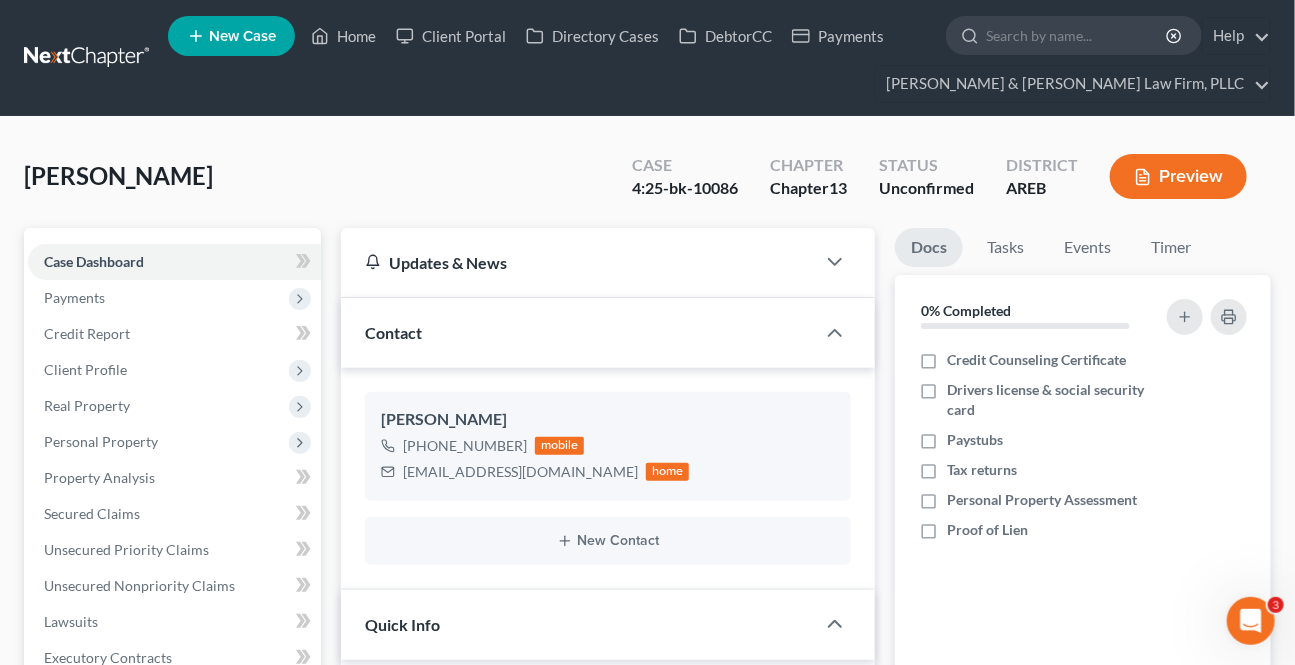 click on "Additional Documents" at bounding box center (114, 945) 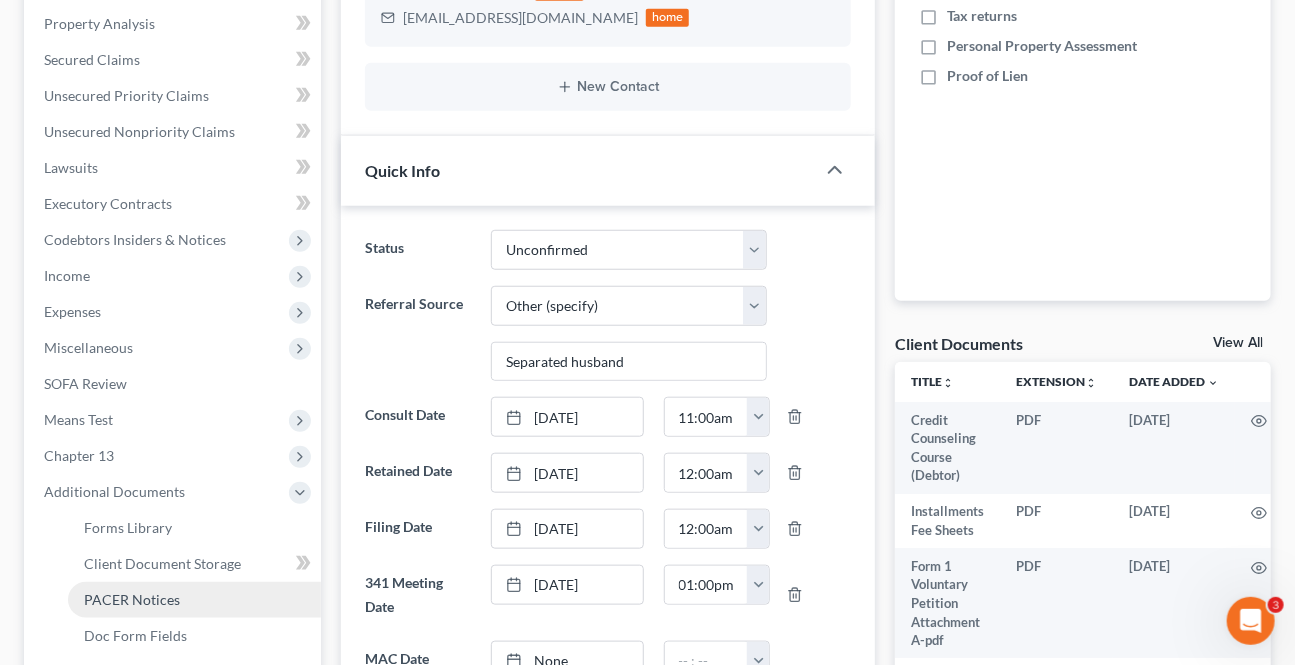 click on "PACER Notices" at bounding box center [132, 599] 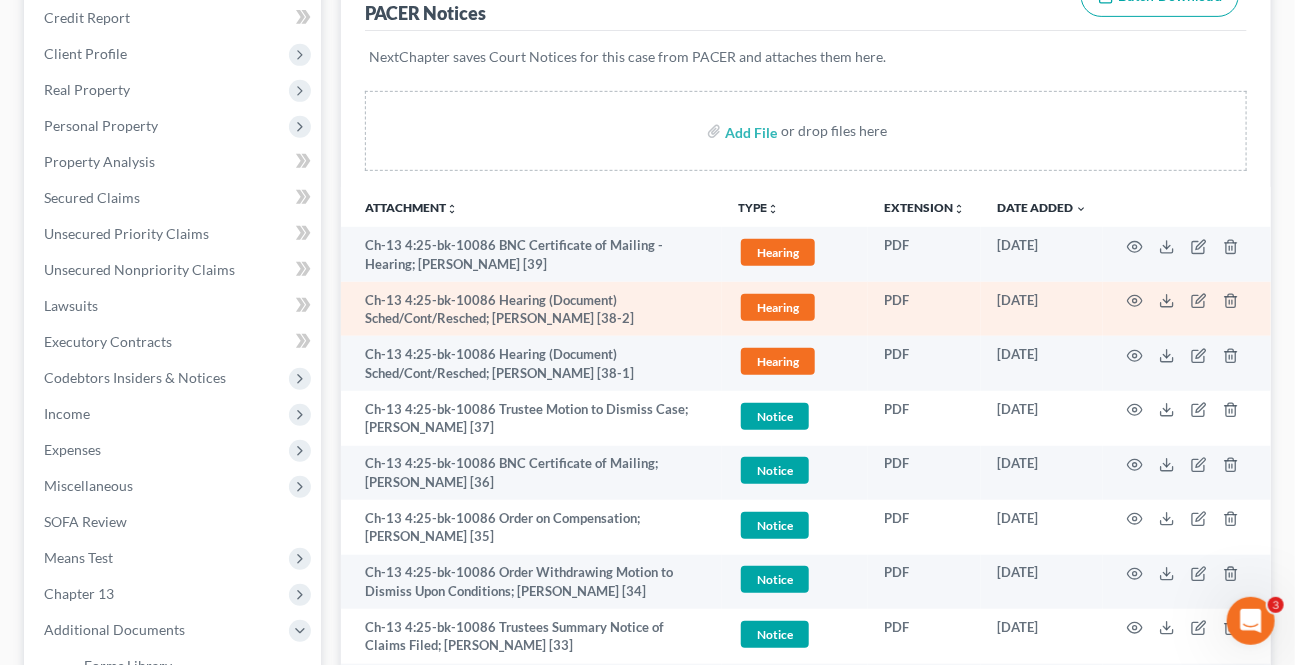 scroll, scrollTop: 363, scrollLeft: 0, axis: vertical 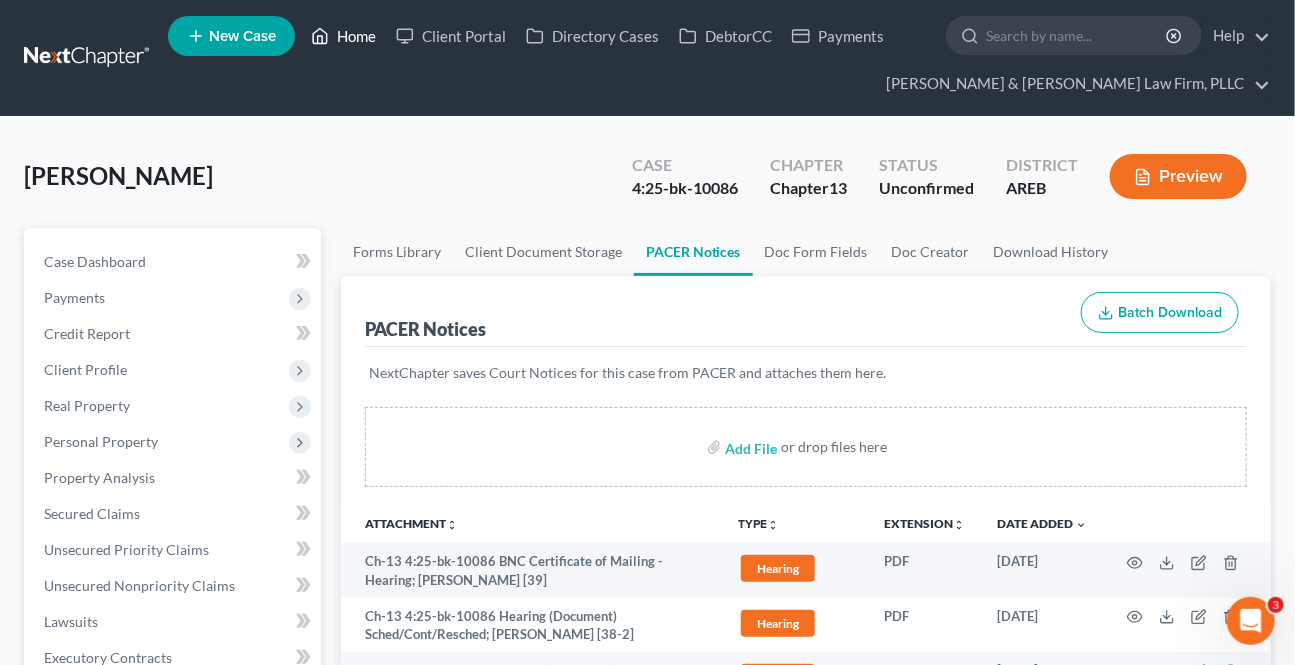 click on "Home" at bounding box center (343, 36) 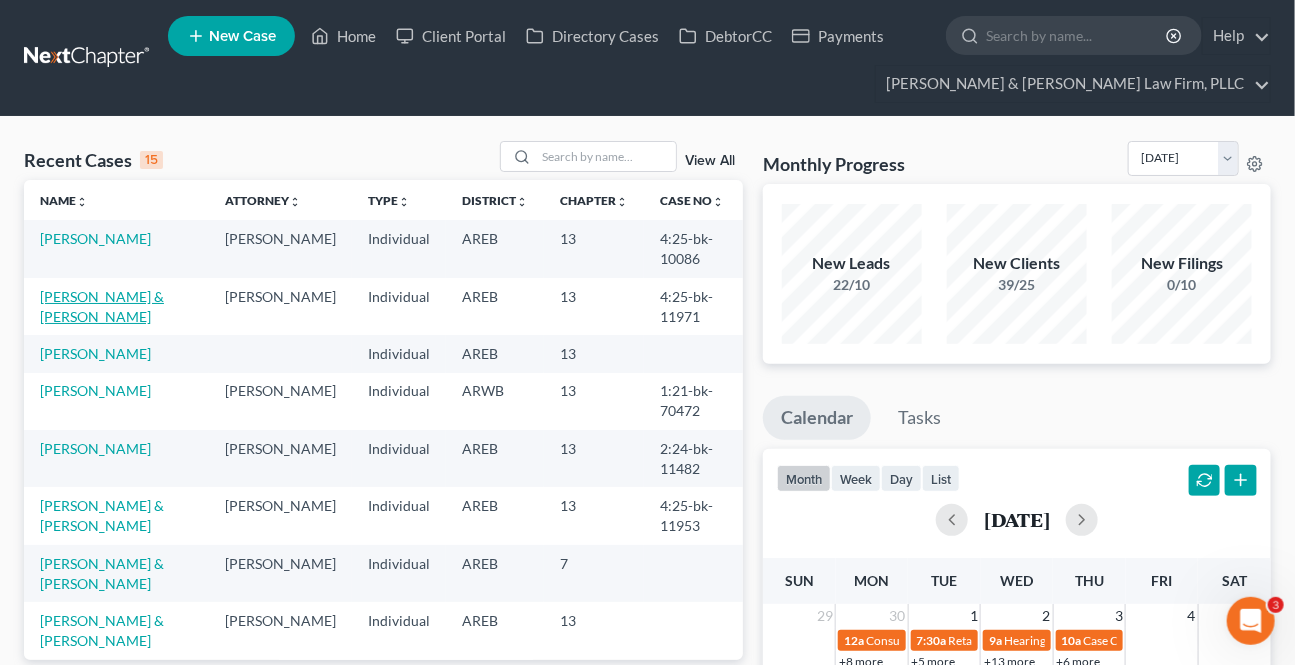 click on "[PERSON_NAME] & [PERSON_NAME]" at bounding box center (102, 306) 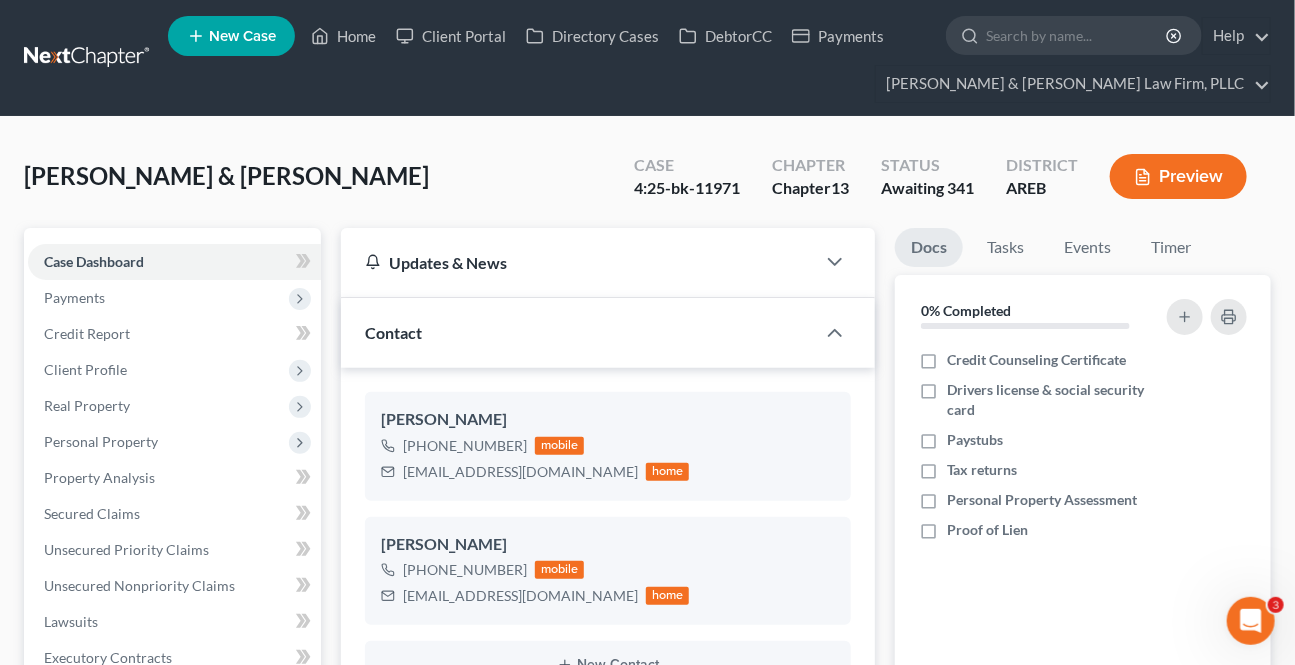 click on "Payments" at bounding box center [74, 297] 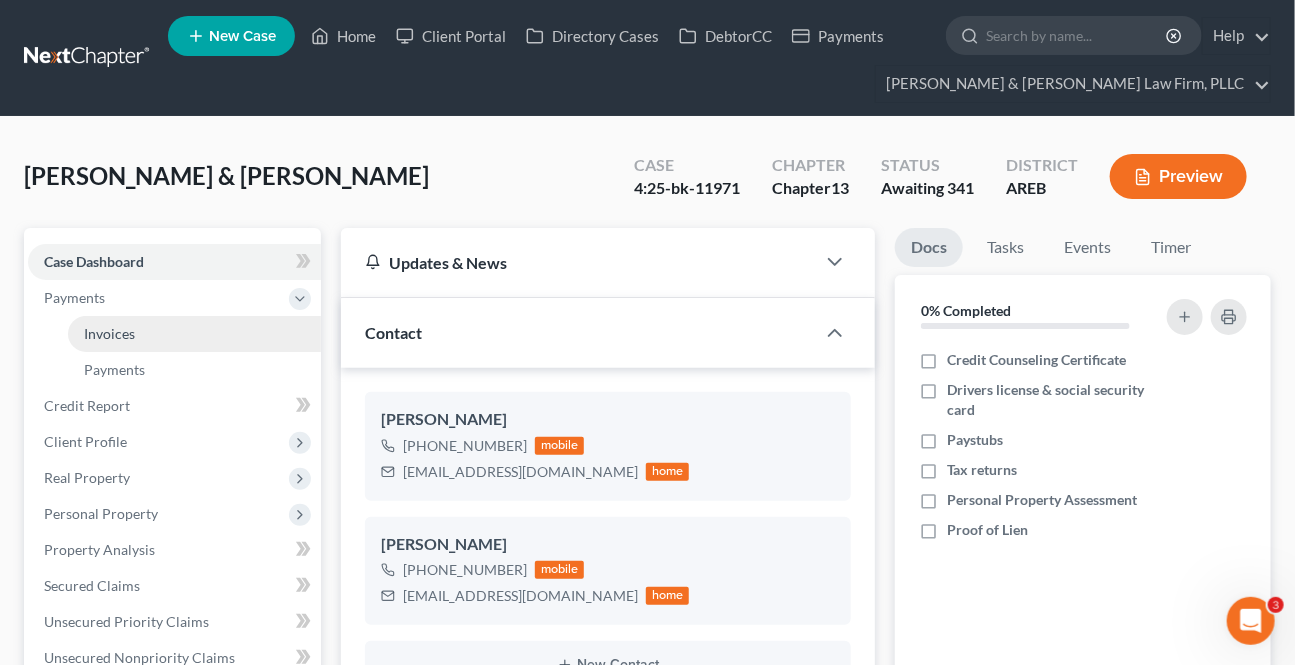 click on "Invoices" at bounding box center [109, 333] 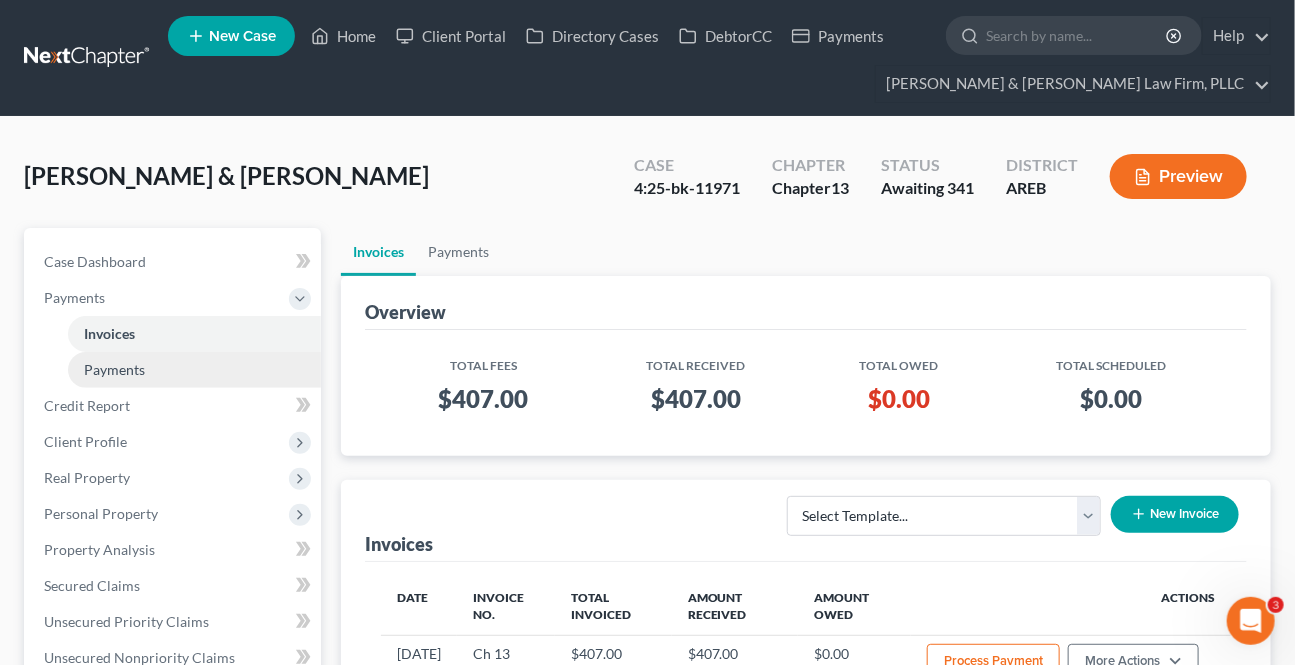 click on "Payments" at bounding box center (114, 369) 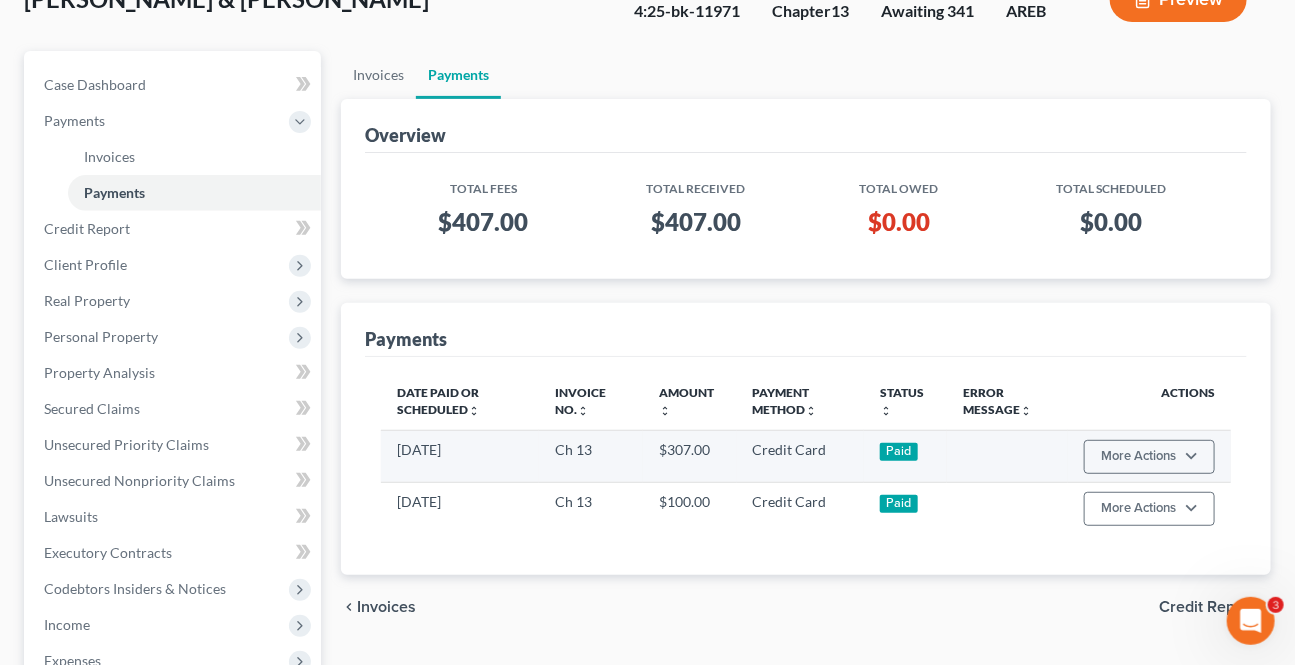 scroll, scrollTop: 181, scrollLeft: 0, axis: vertical 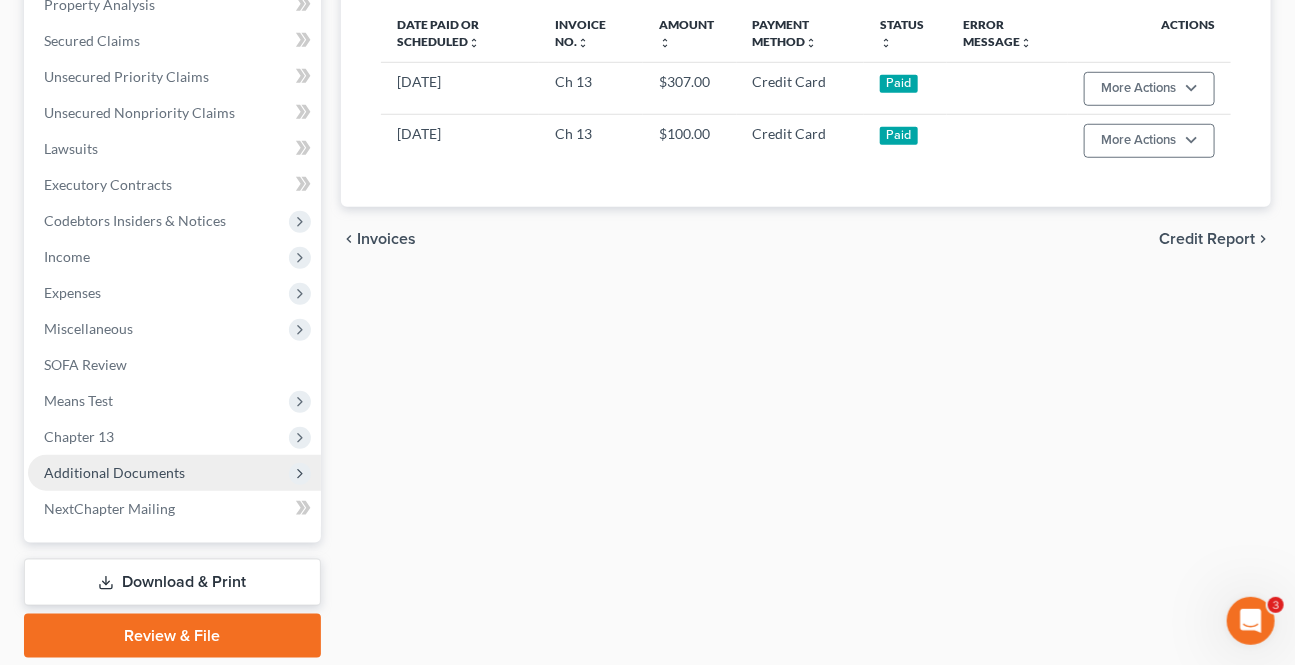 click on "Additional Documents" at bounding box center (174, 473) 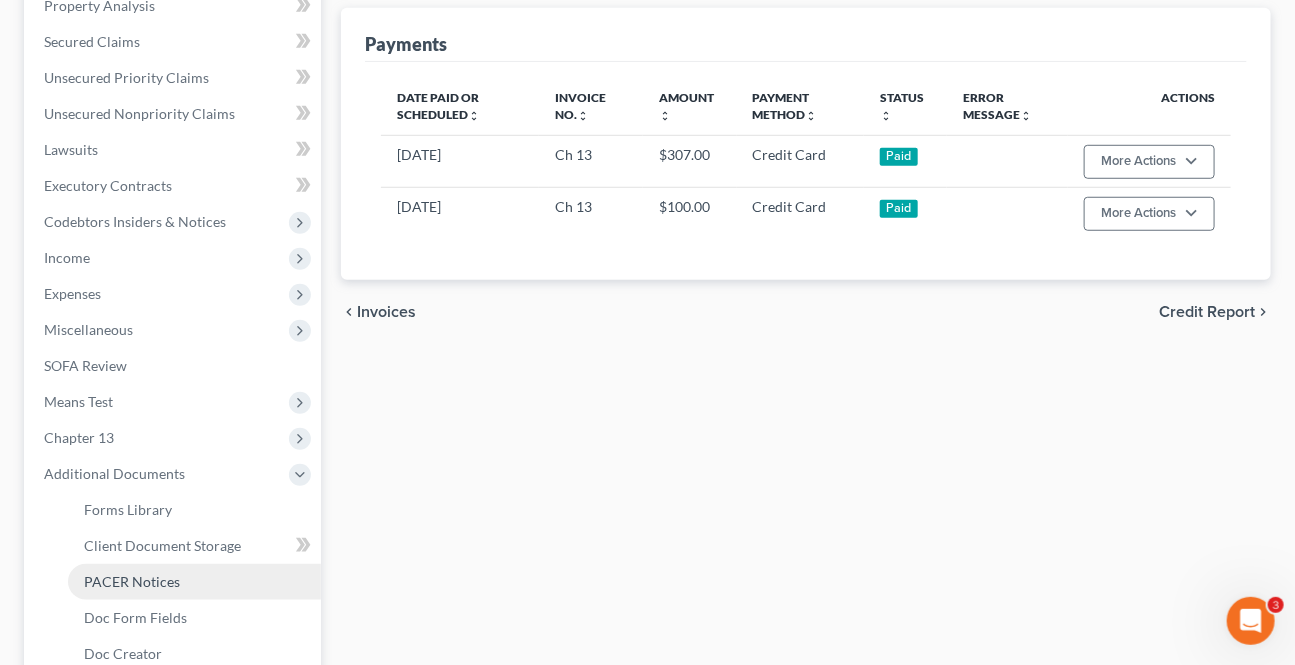 click on "PACER Notices" at bounding box center [132, 581] 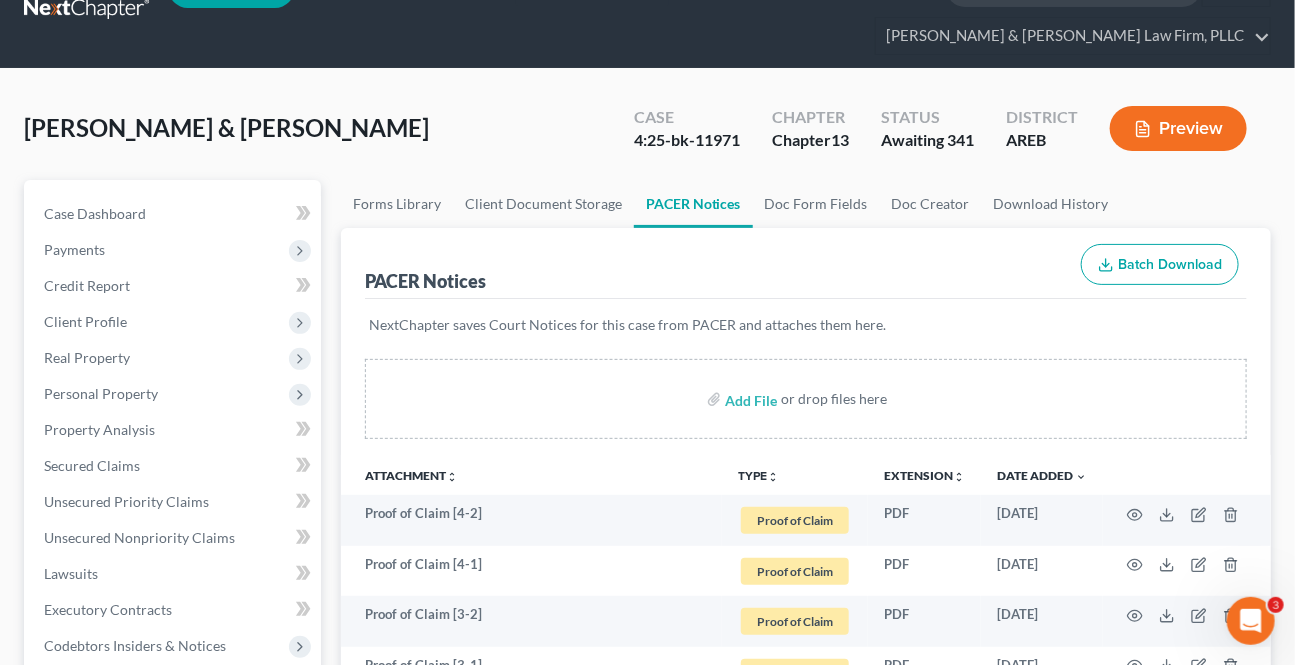 scroll, scrollTop: 0, scrollLeft: 0, axis: both 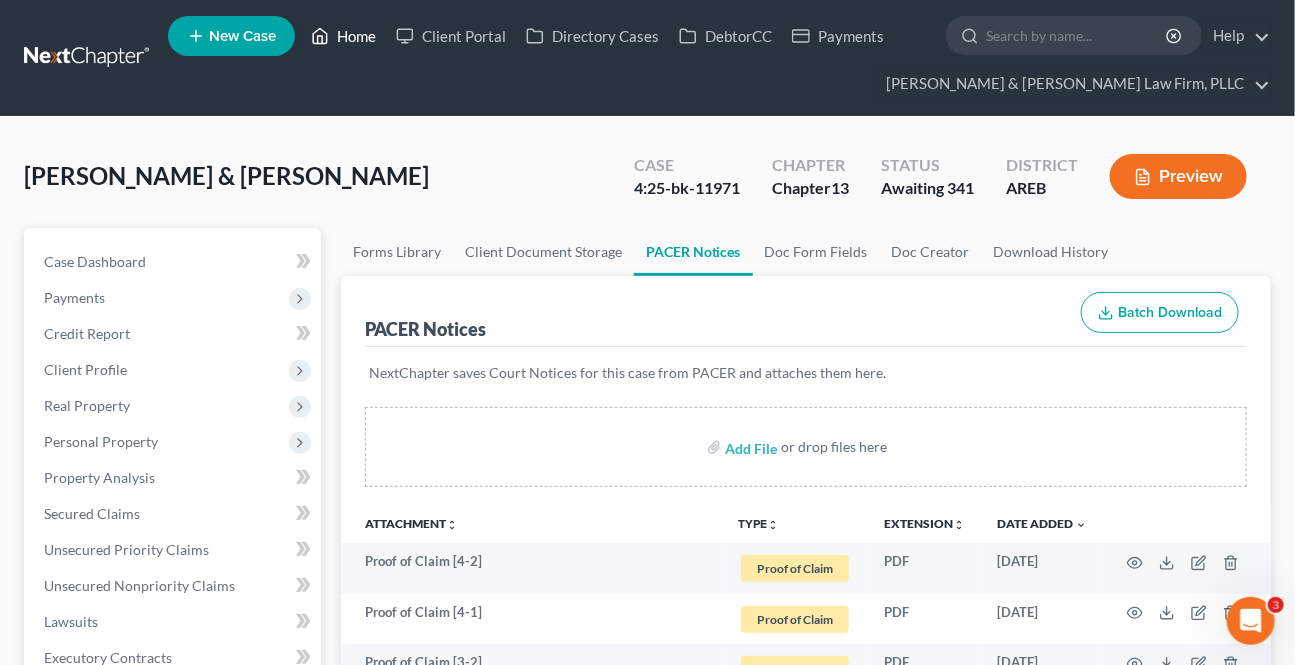 click on "Home" at bounding box center [343, 36] 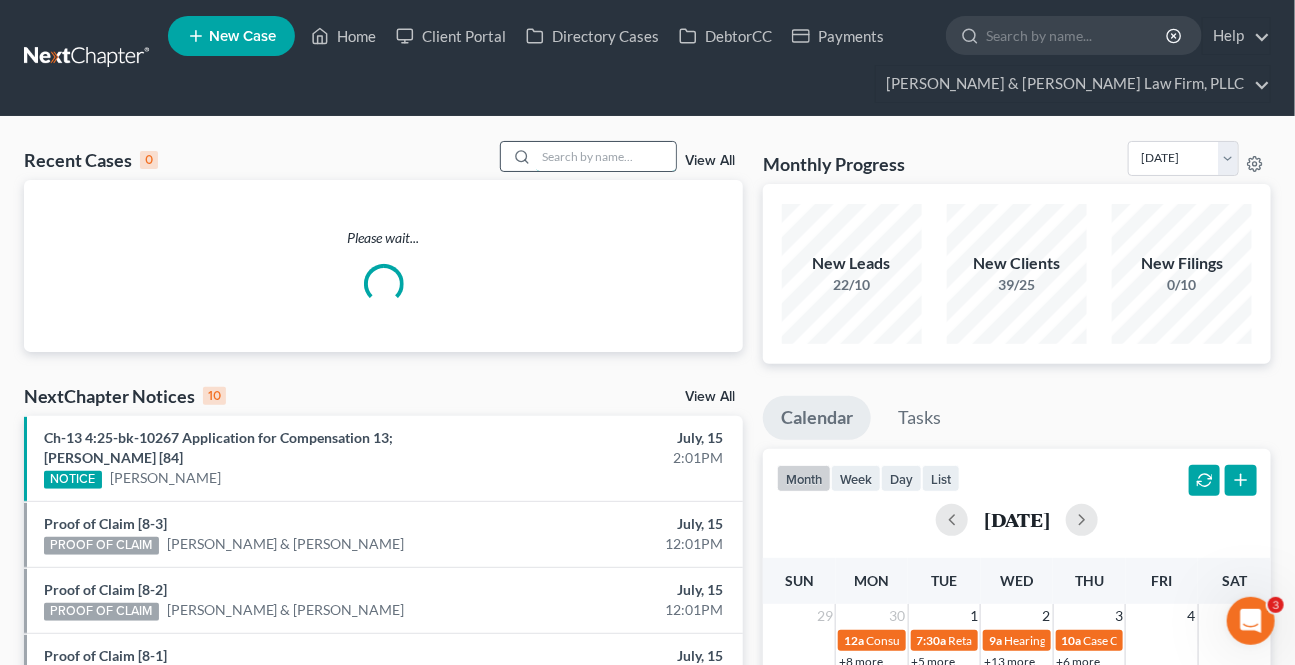 drag, startPoint x: 598, startPoint y: 178, endPoint x: 599, endPoint y: 165, distance: 13.038404 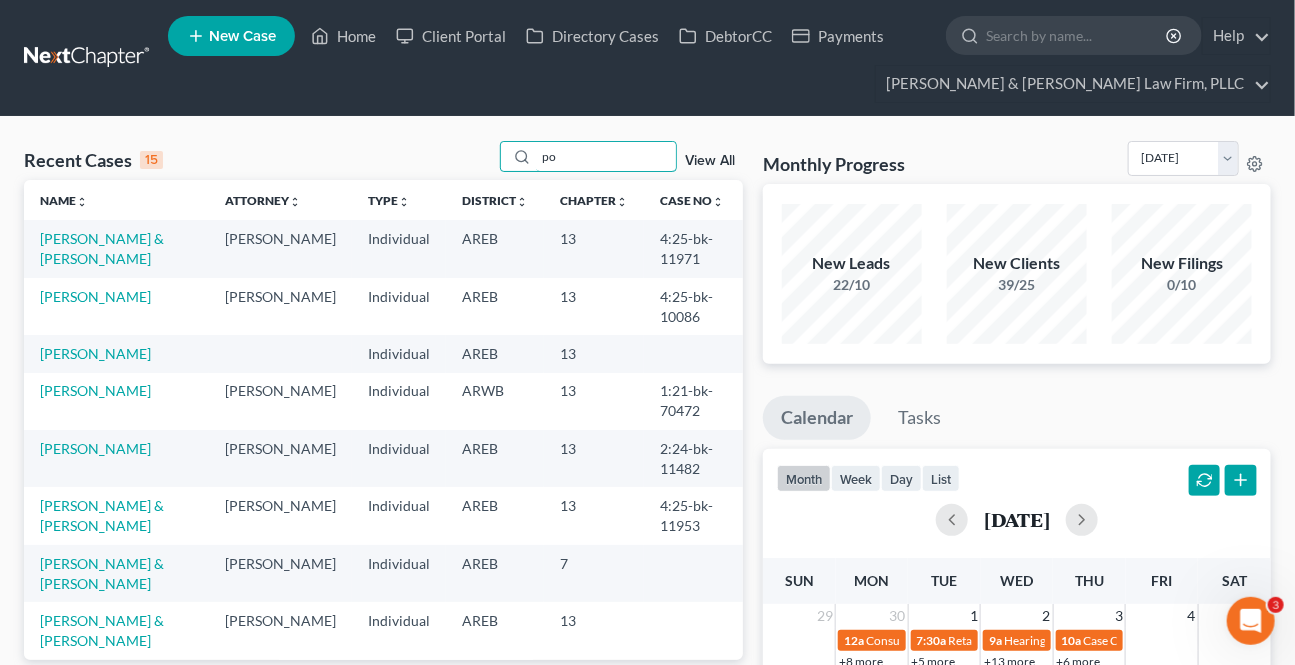 type on "p" 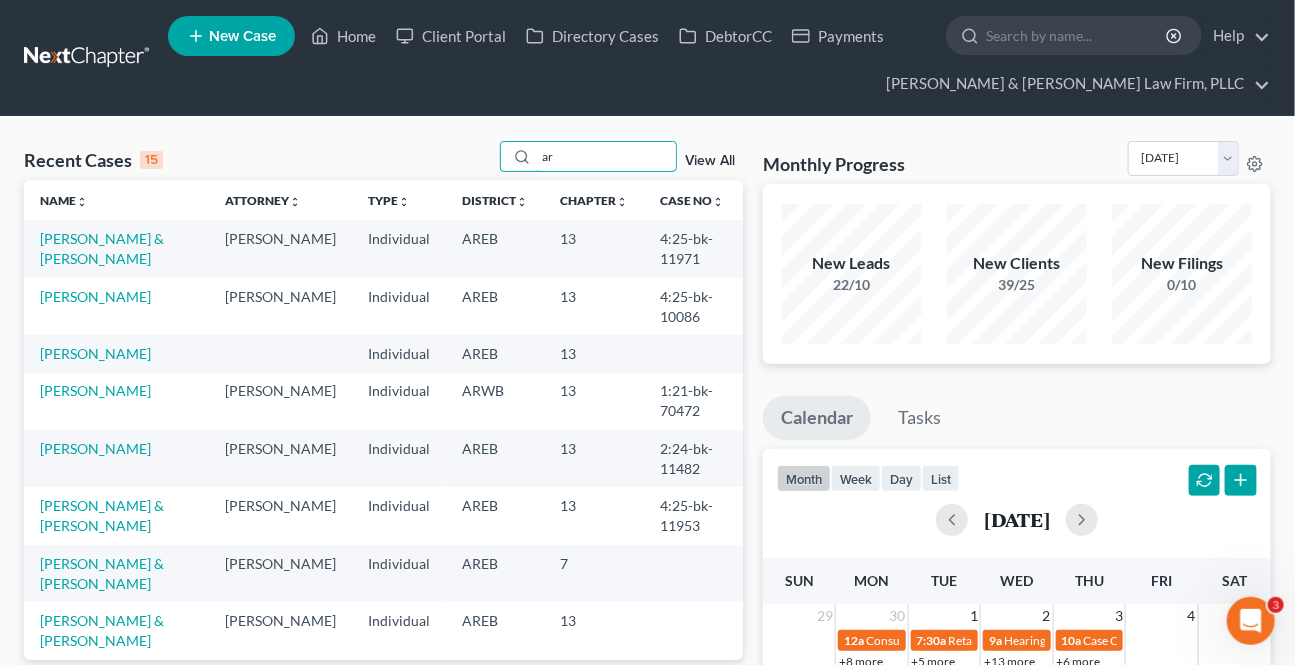 type on "a" 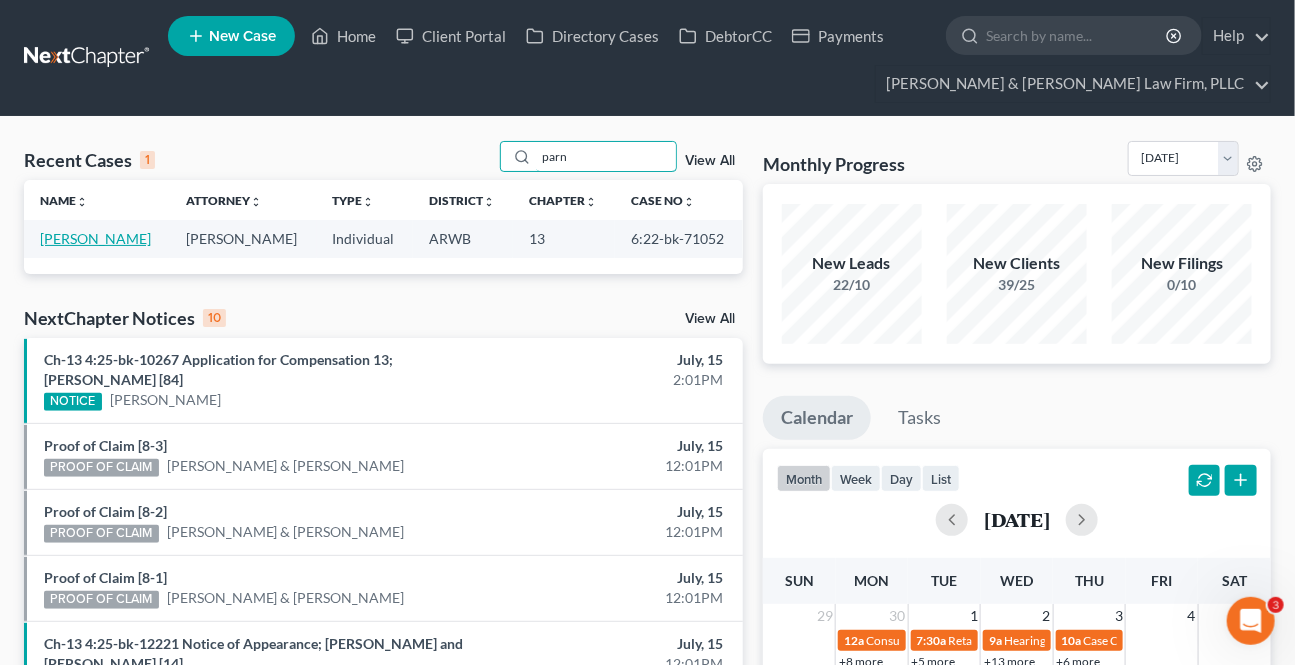 type on "parn" 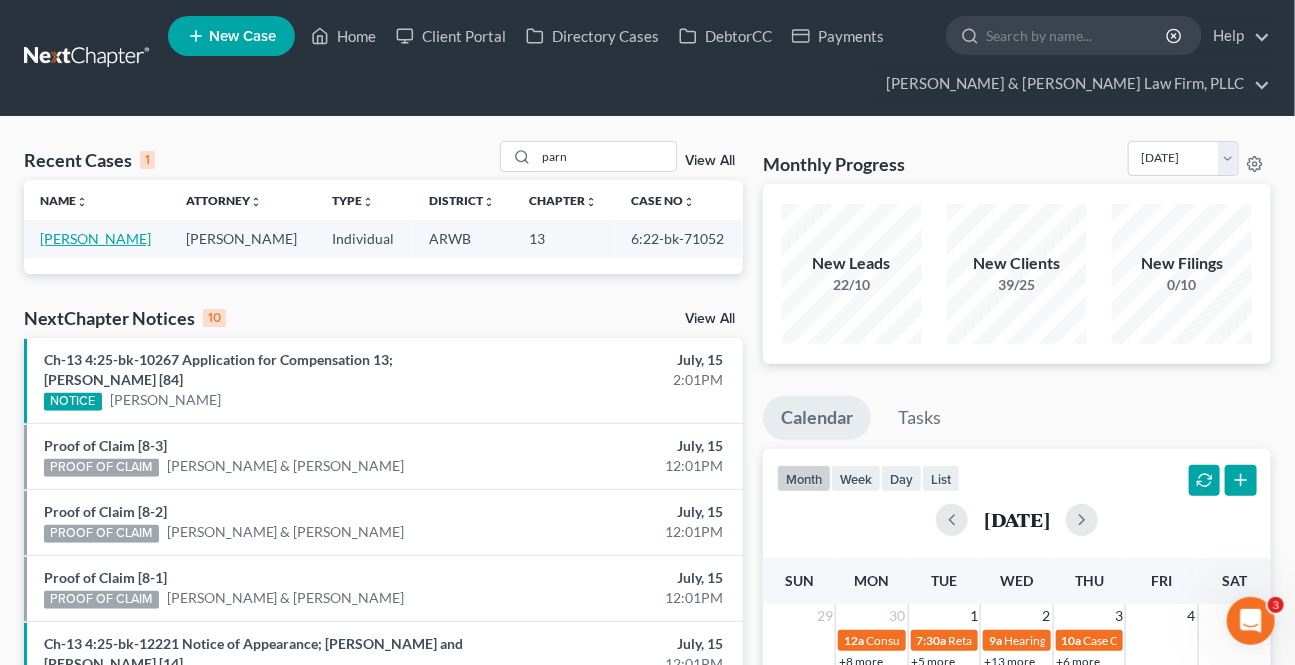 click on "[PERSON_NAME]" at bounding box center (95, 238) 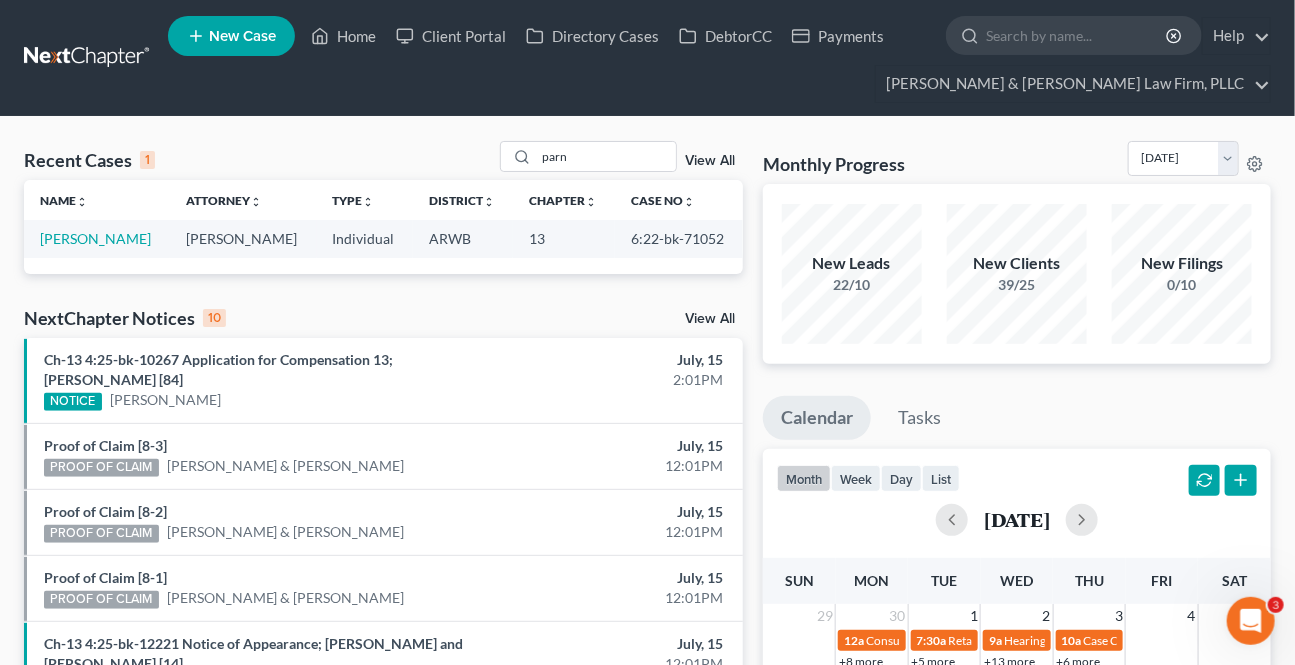 select on "2" 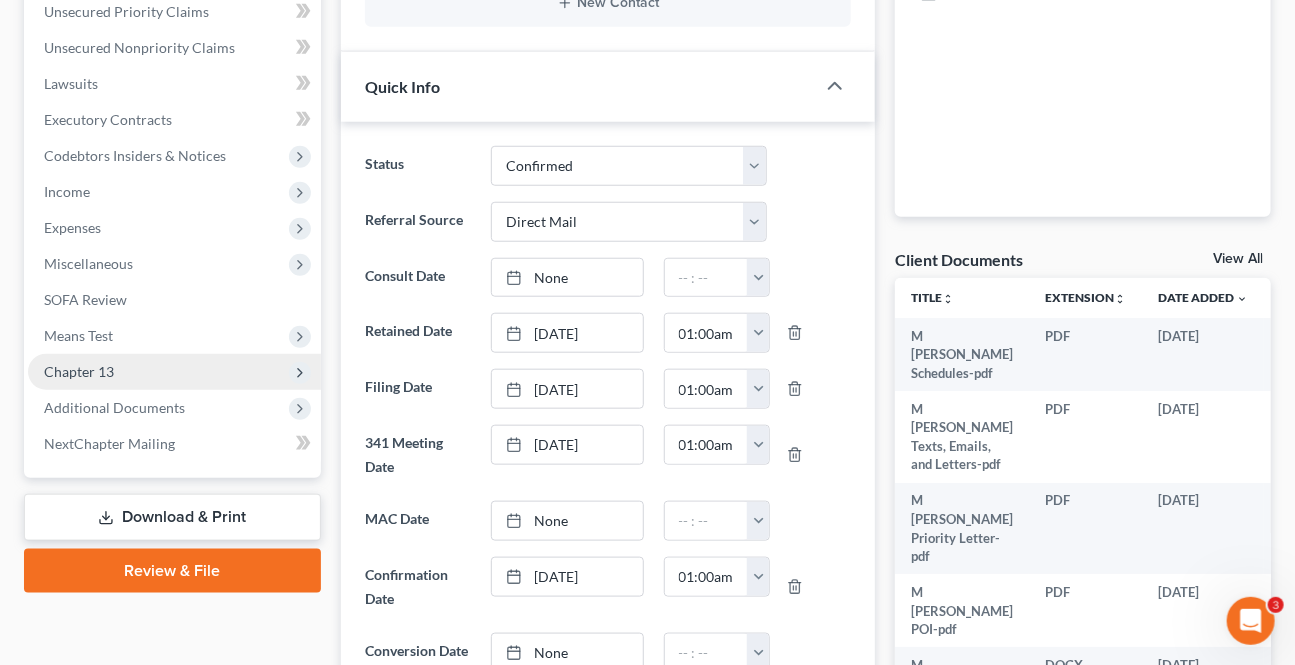 scroll, scrollTop: 545, scrollLeft: 0, axis: vertical 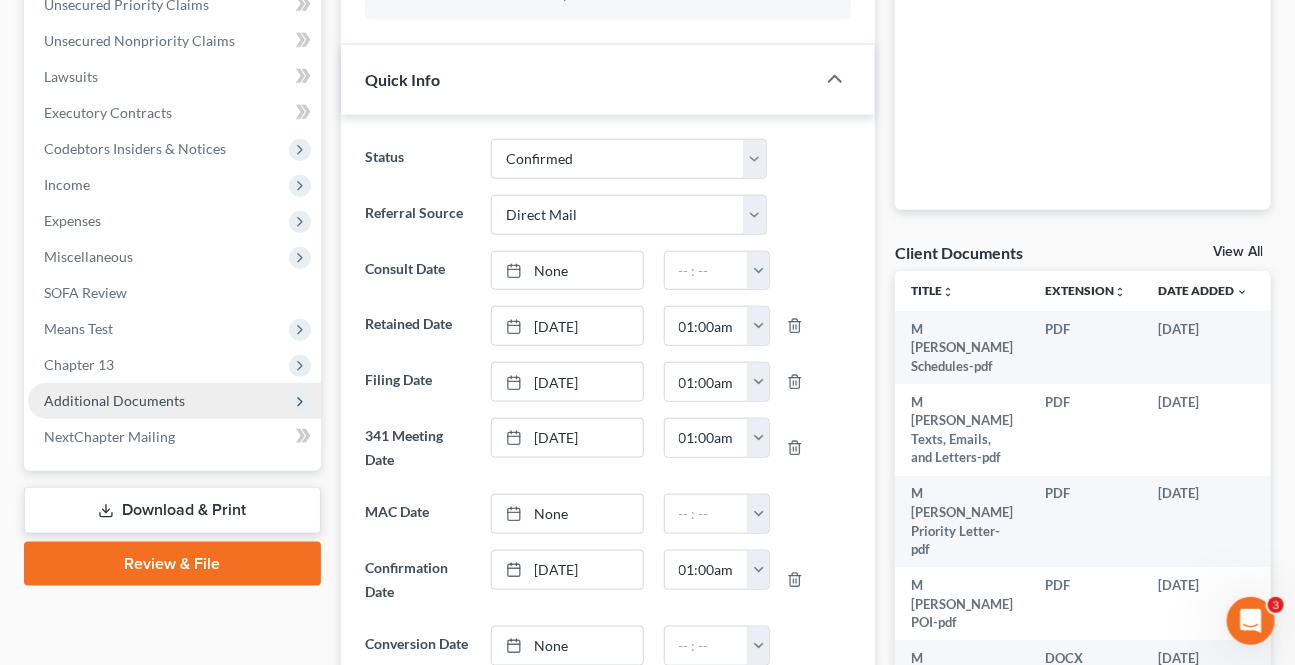 click on "Additional Documents" at bounding box center [114, 400] 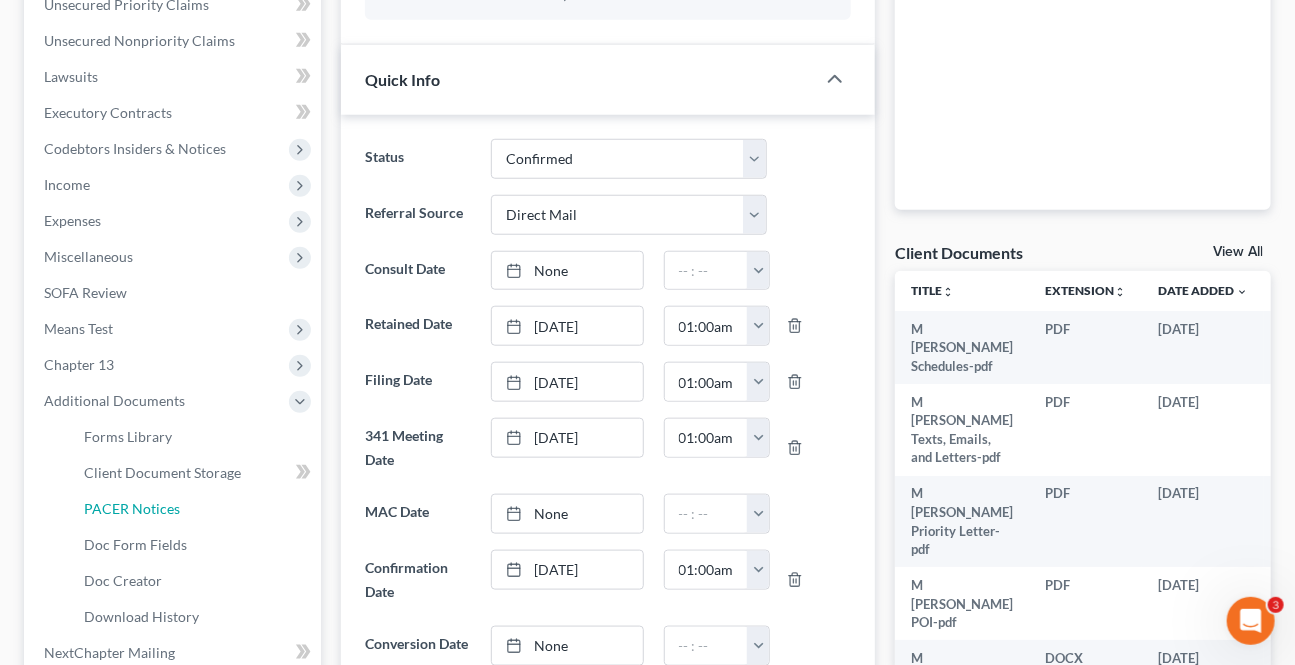 drag, startPoint x: 139, startPoint y: 512, endPoint x: 57, endPoint y: 496, distance: 83.546394 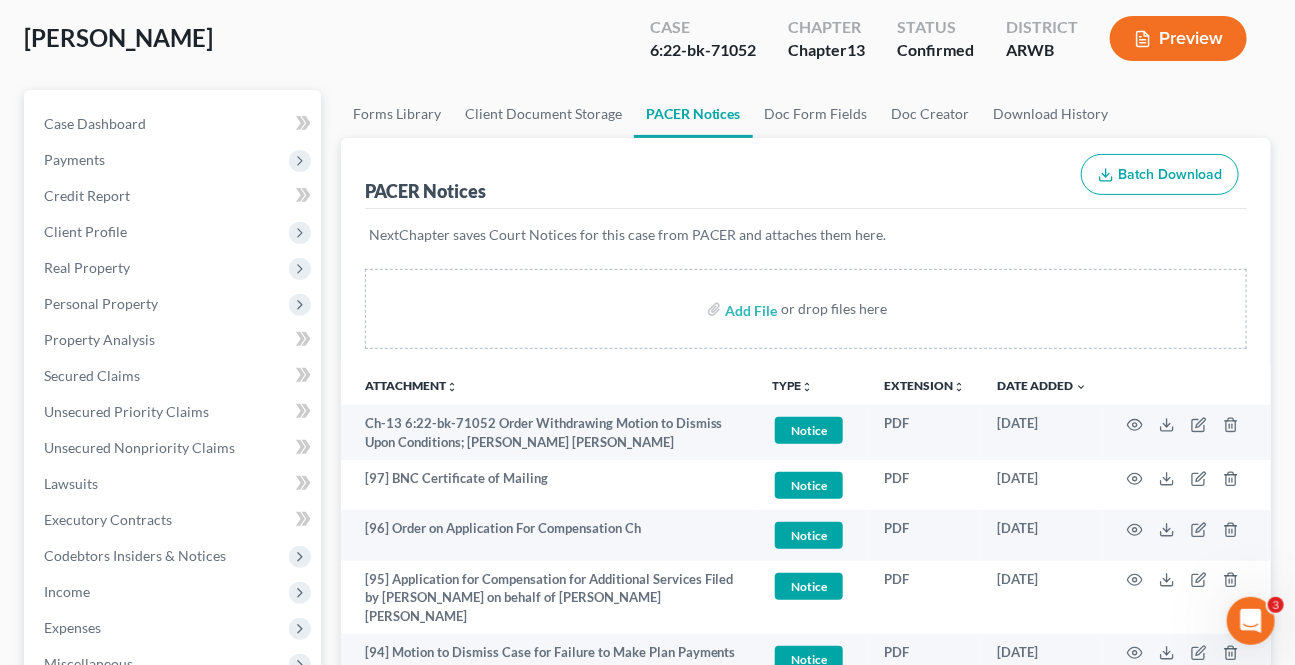 scroll, scrollTop: 181, scrollLeft: 0, axis: vertical 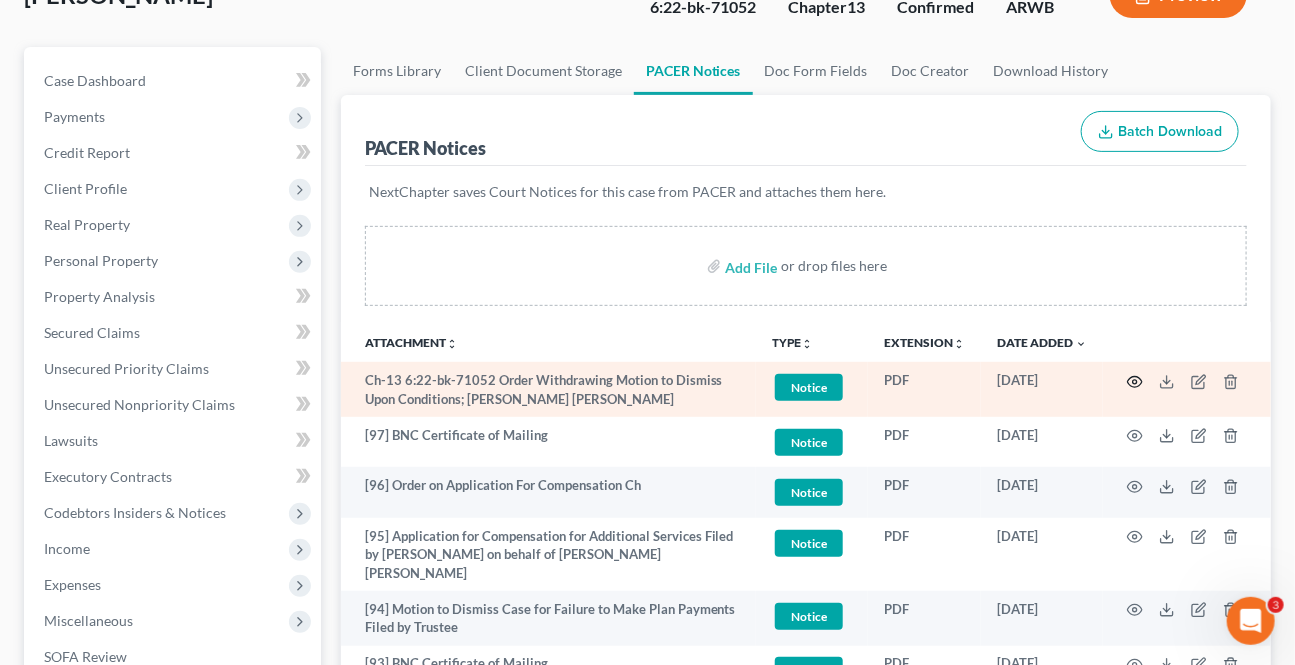 click 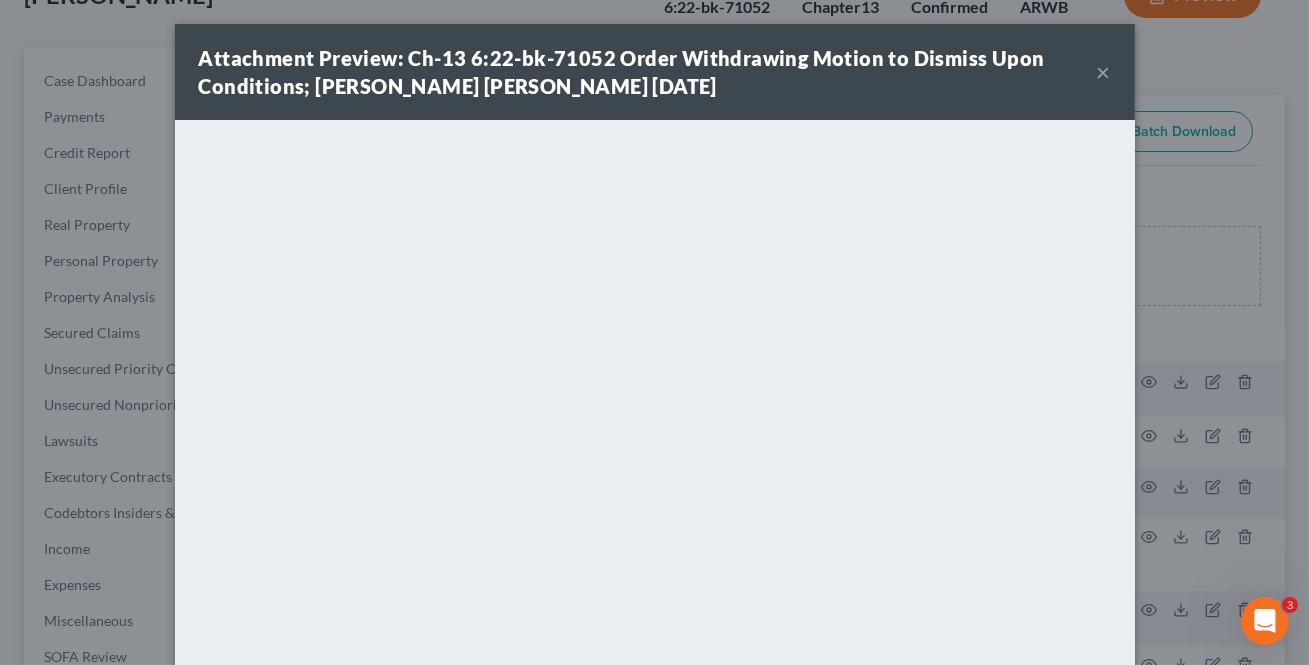 click on "×" at bounding box center [1104, 72] 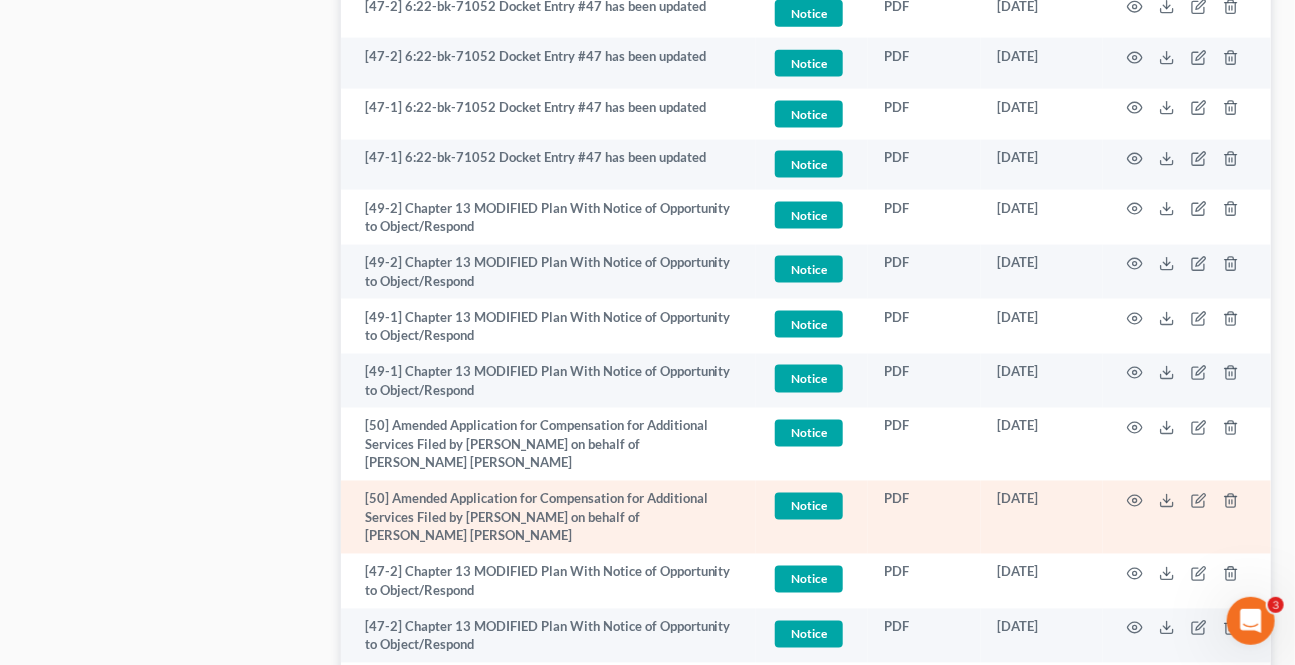 scroll, scrollTop: 4000, scrollLeft: 0, axis: vertical 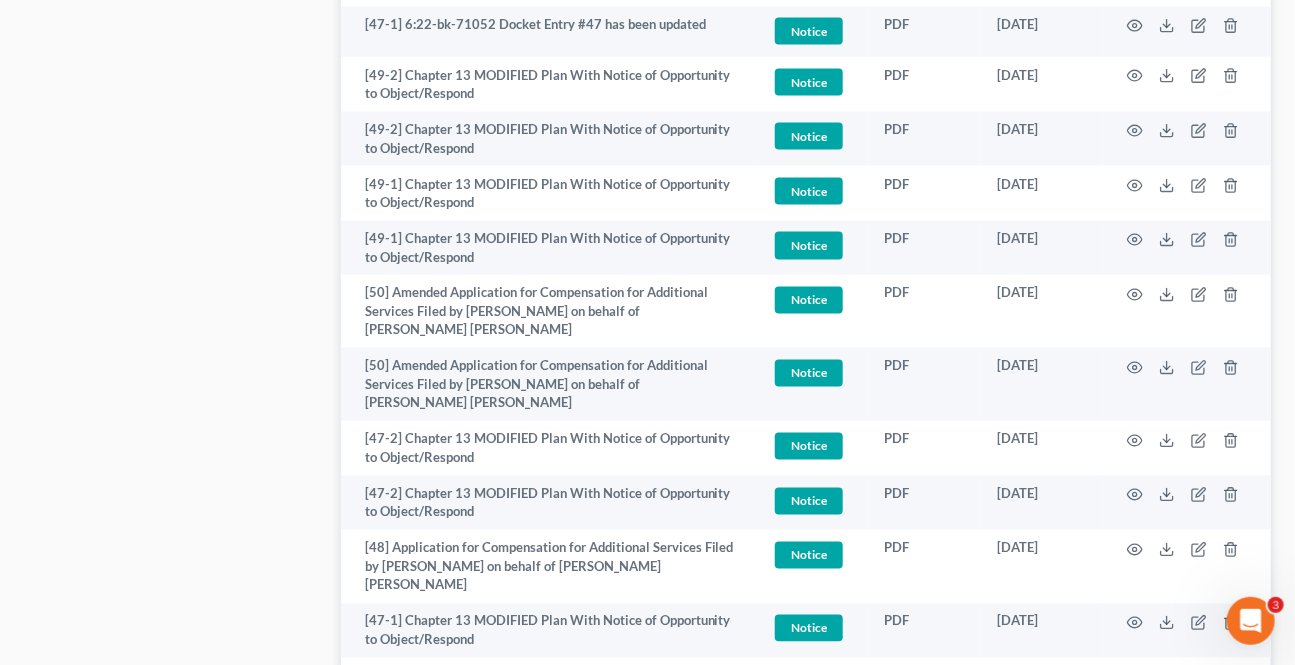 click on "2" at bounding box center [493, 700] 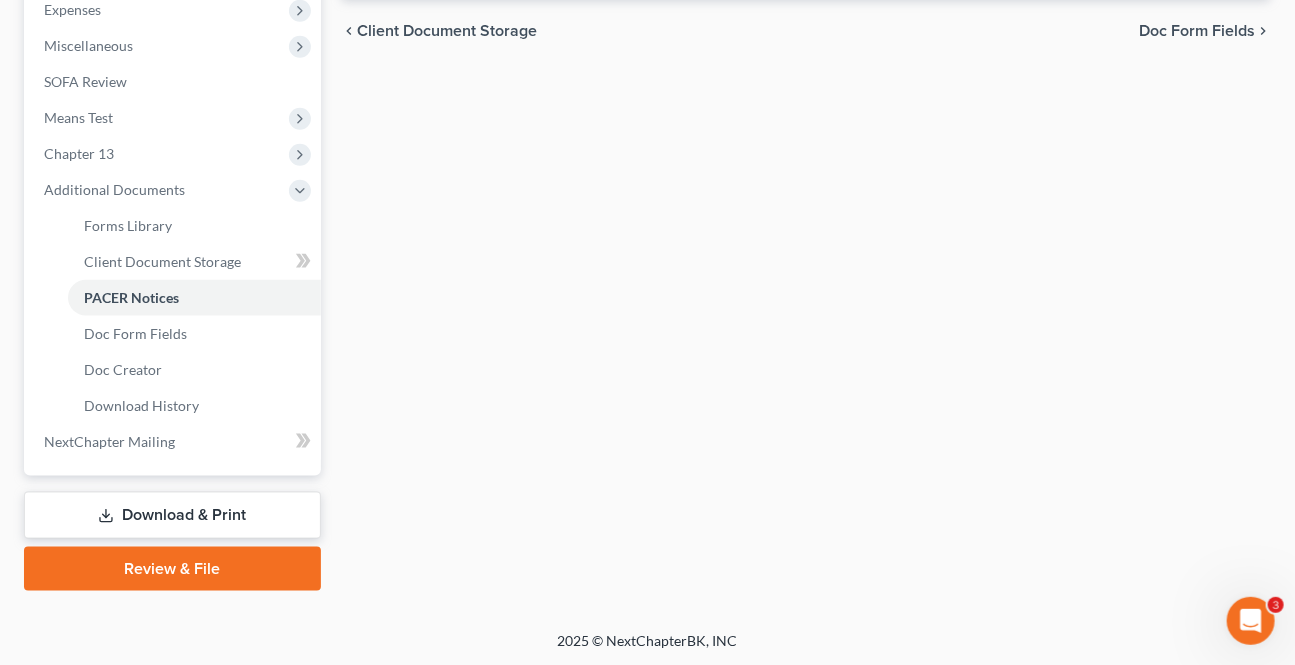 scroll, scrollTop: 301, scrollLeft: 0, axis: vertical 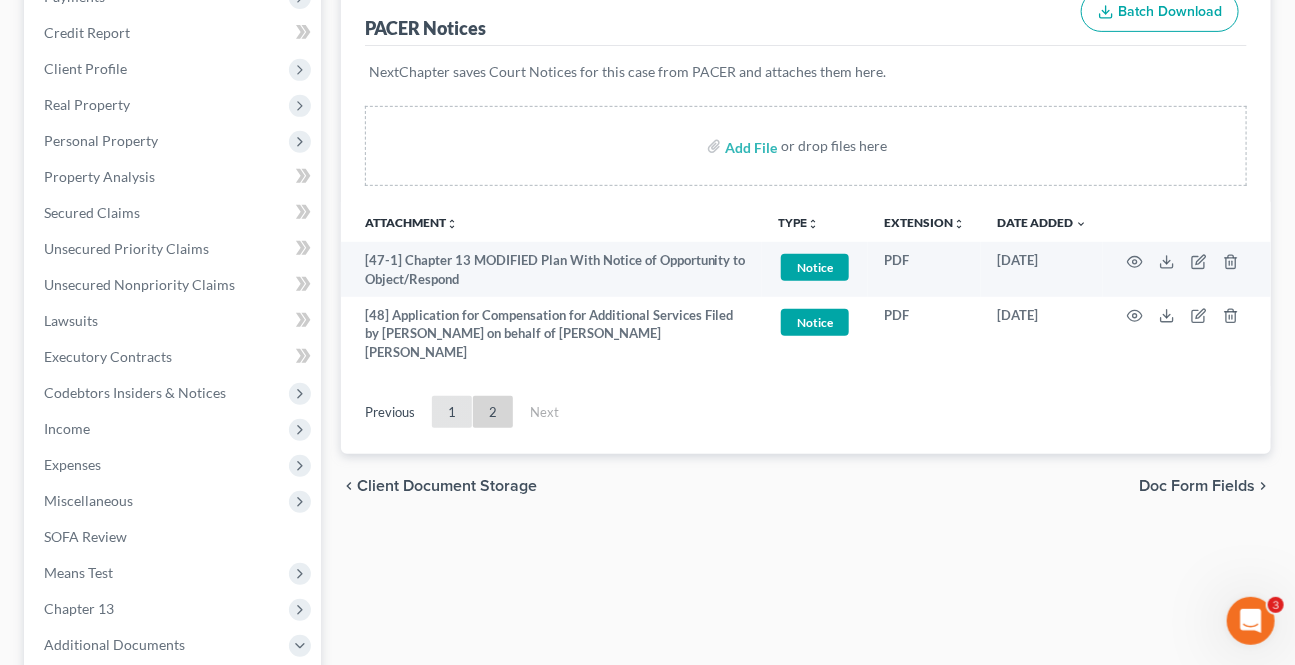 click on "1" at bounding box center (452, 412) 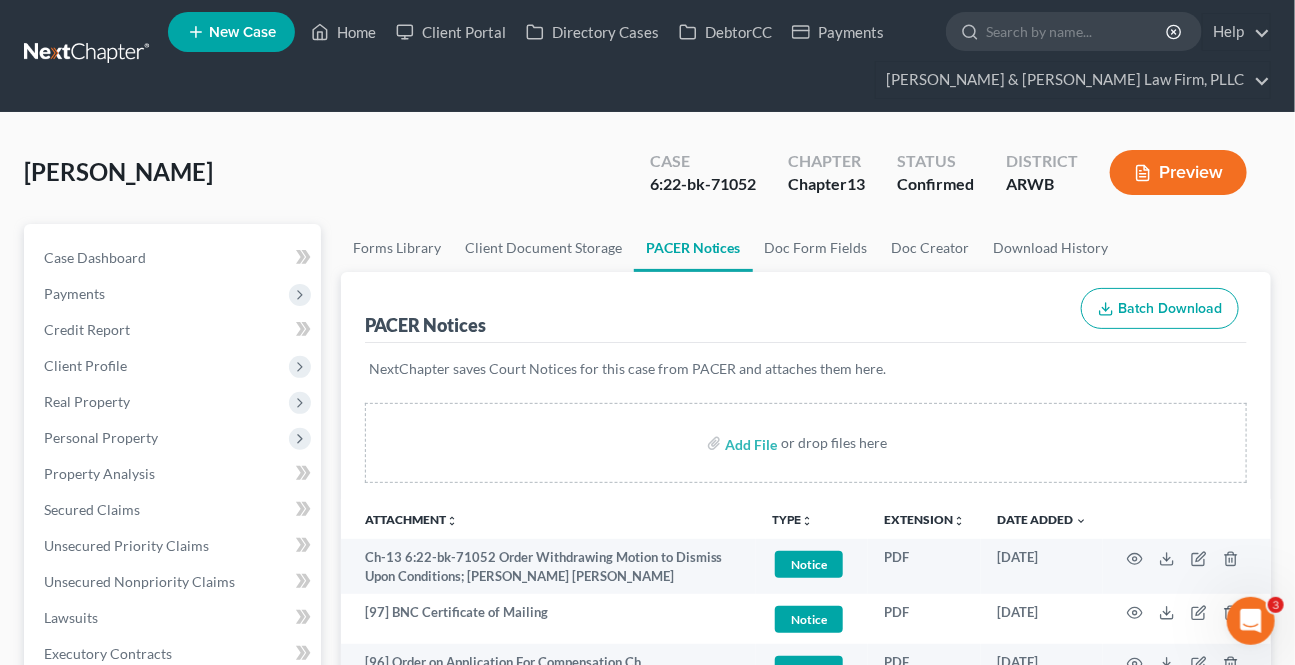 scroll, scrollTop: 0, scrollLeft: 0, axis: both 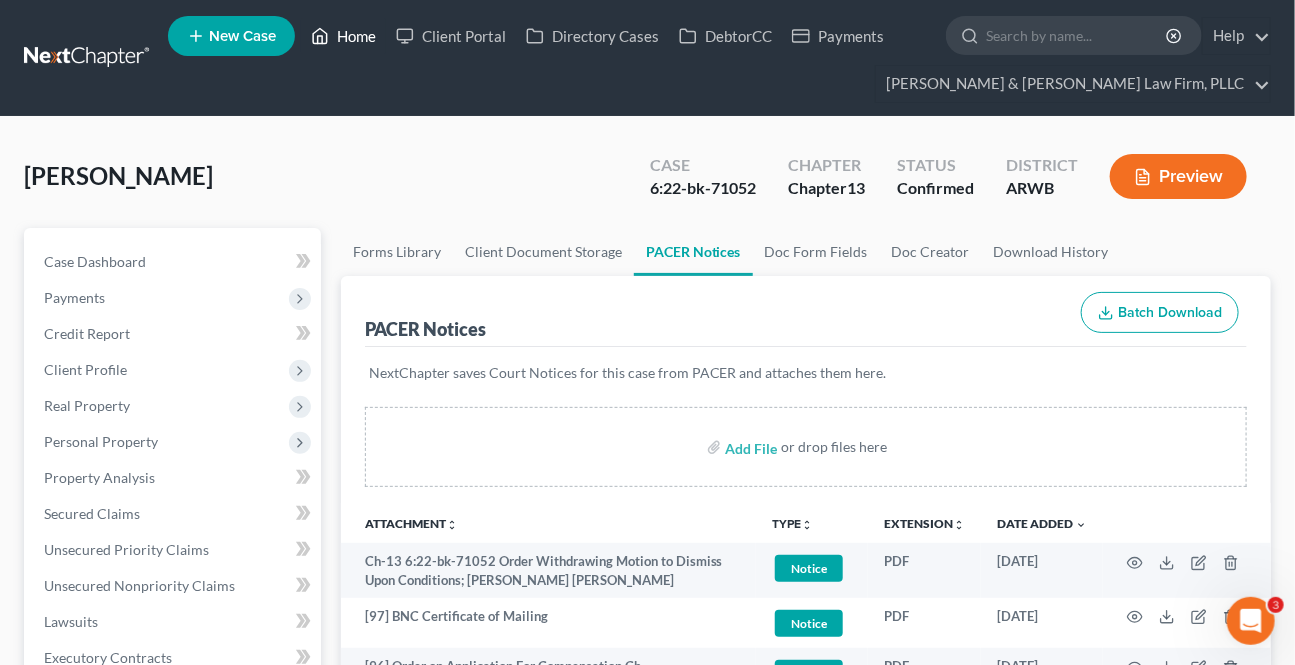click on "Home" at bounding box center [343, 36] 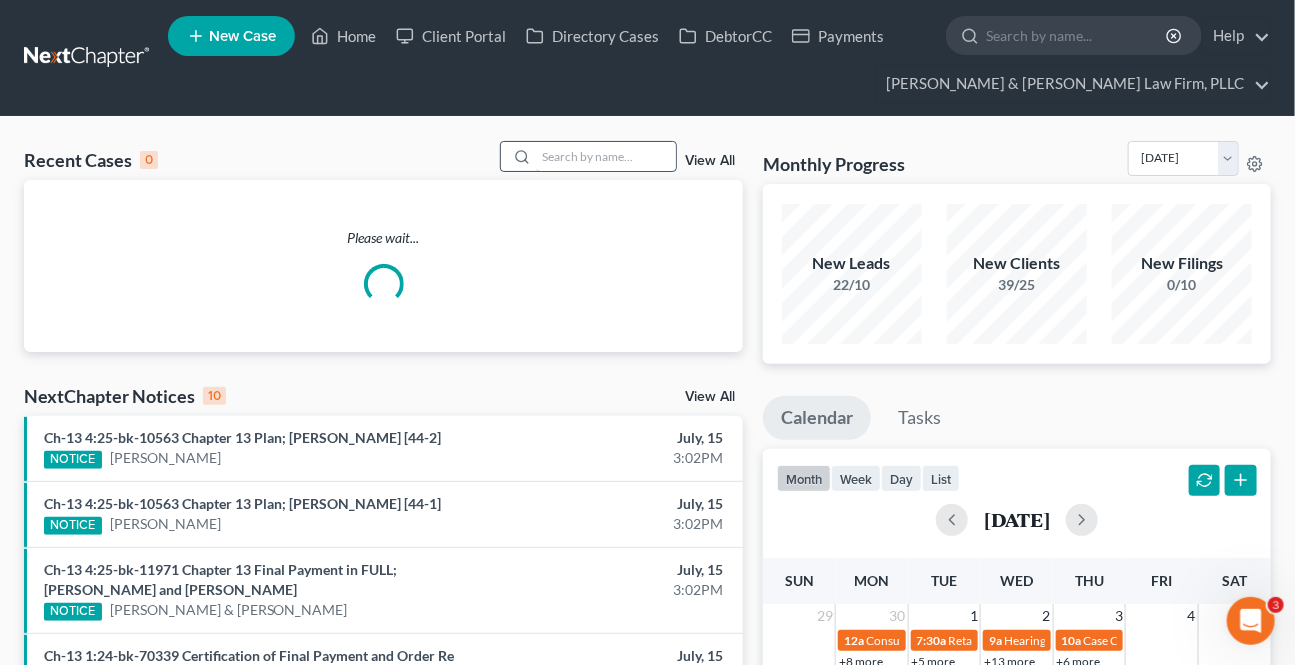 click at bounding box center (606, 156) 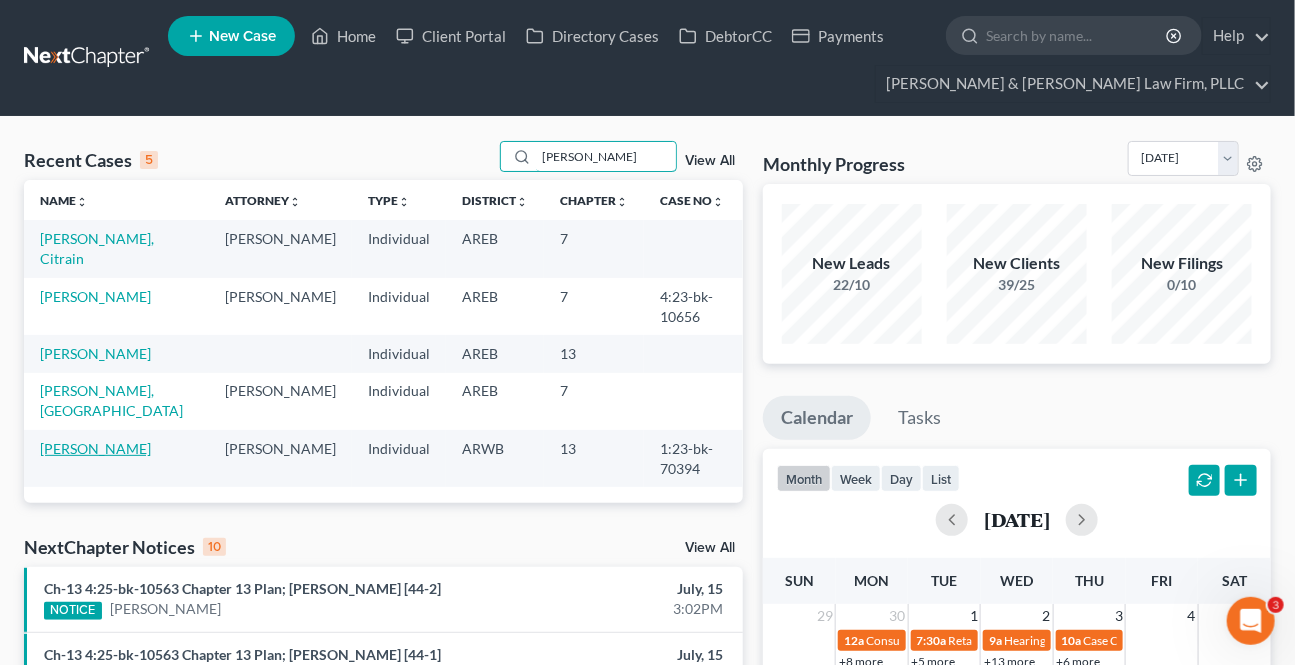 type on "[PERSON_NAME]" 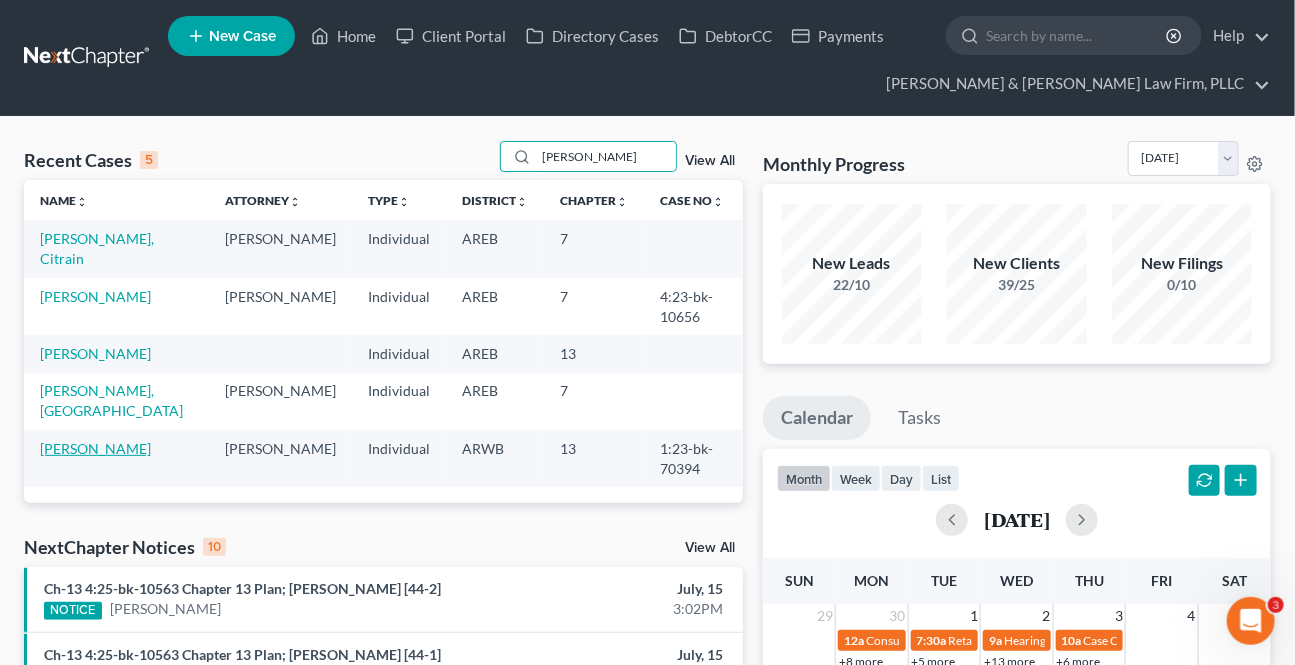 click on "[PERSON_NAME]" at bounding box center [95, 448] 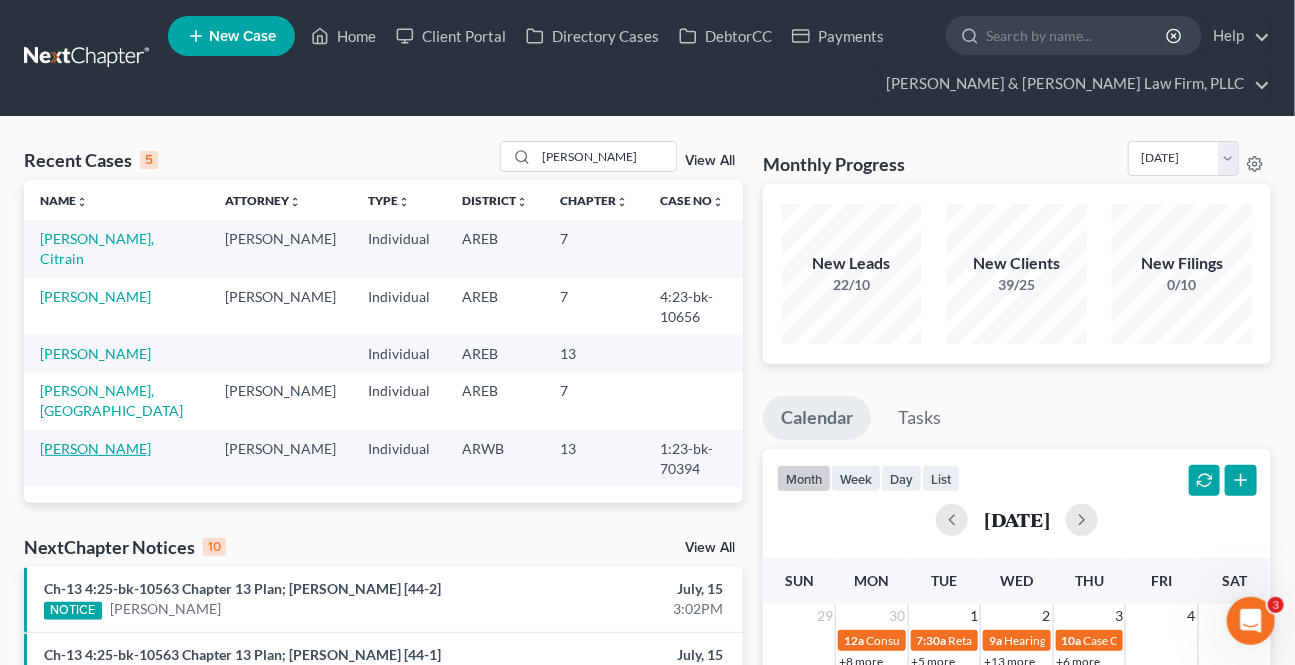 select on "3" 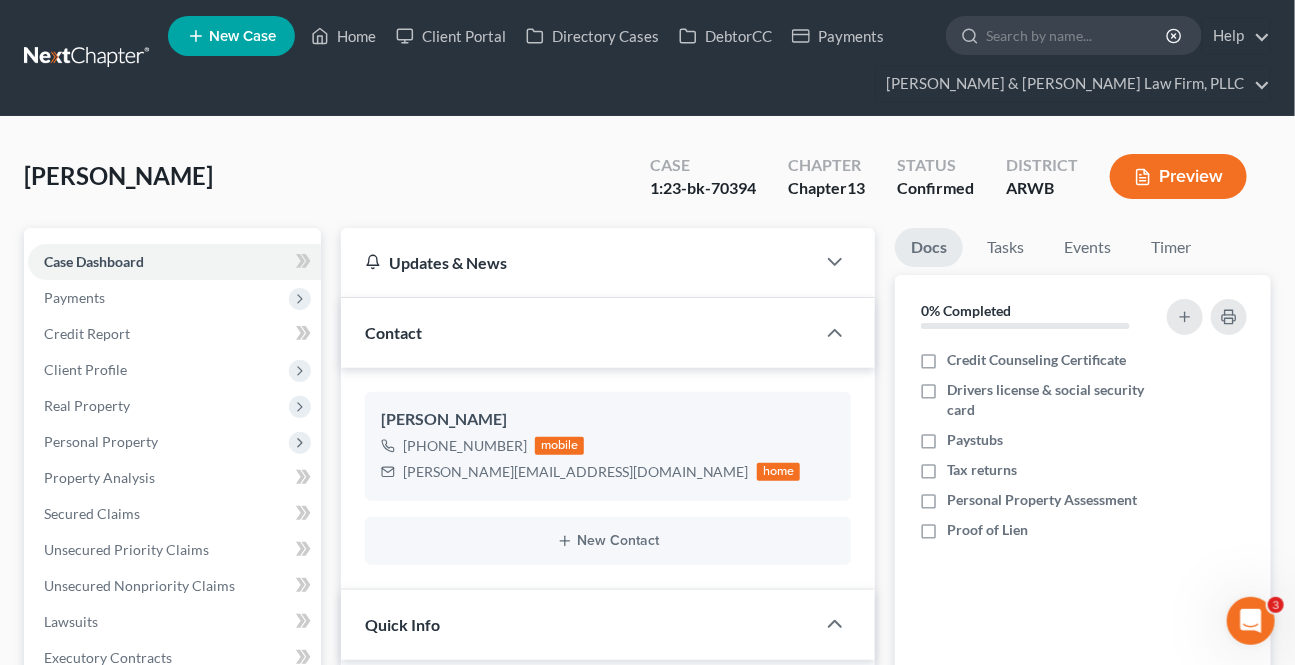 scroll, scrollTop: 727, scrollLeft: 0, axis: vertical 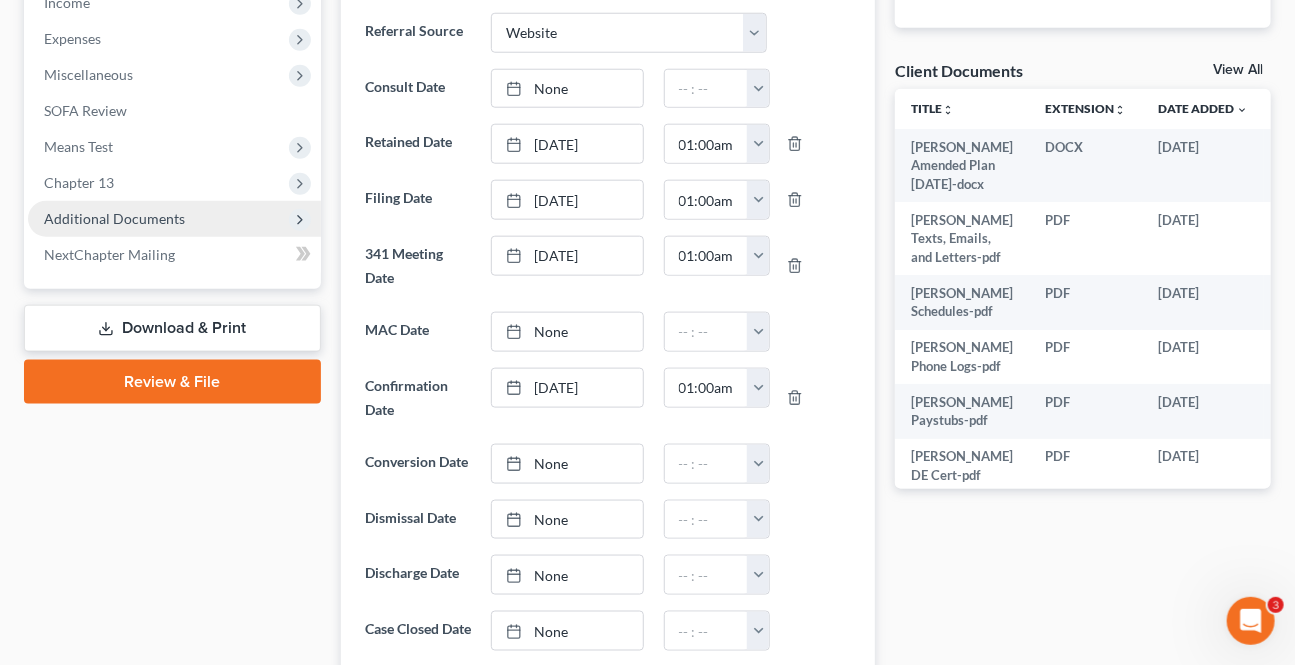 click on "Additional Documents" at bounding box center [114, 218] 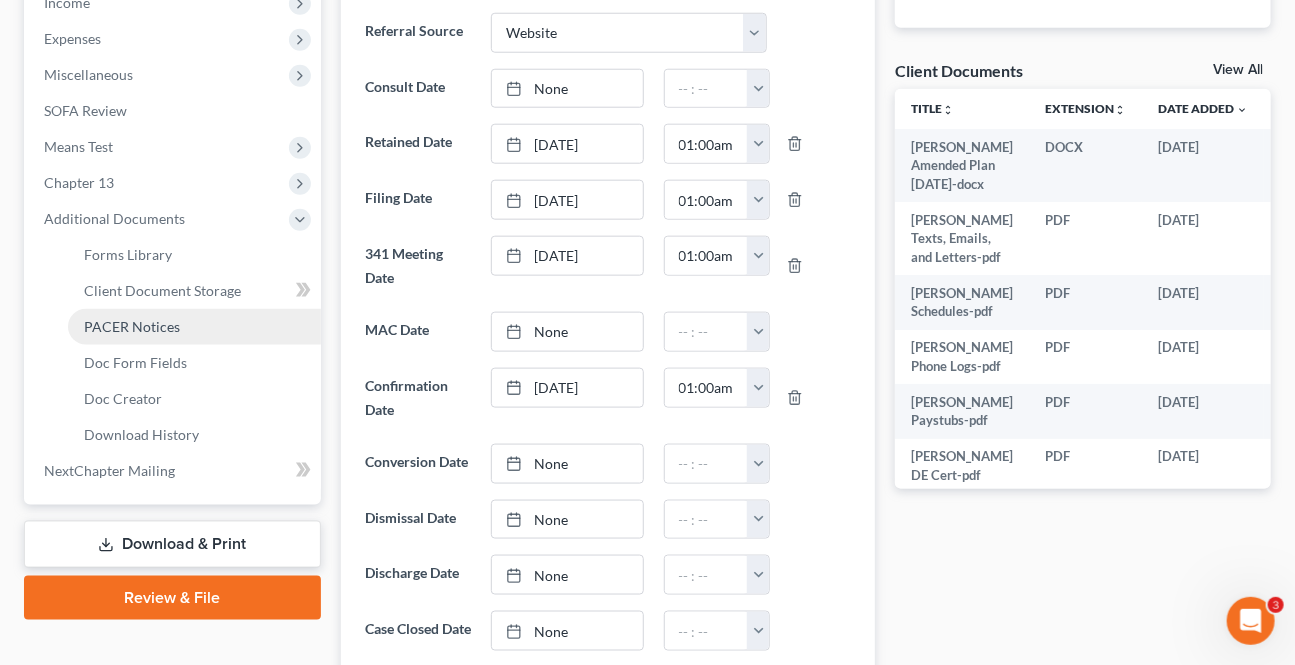 click on "PACER Notices" at bounding box center [132, 326] 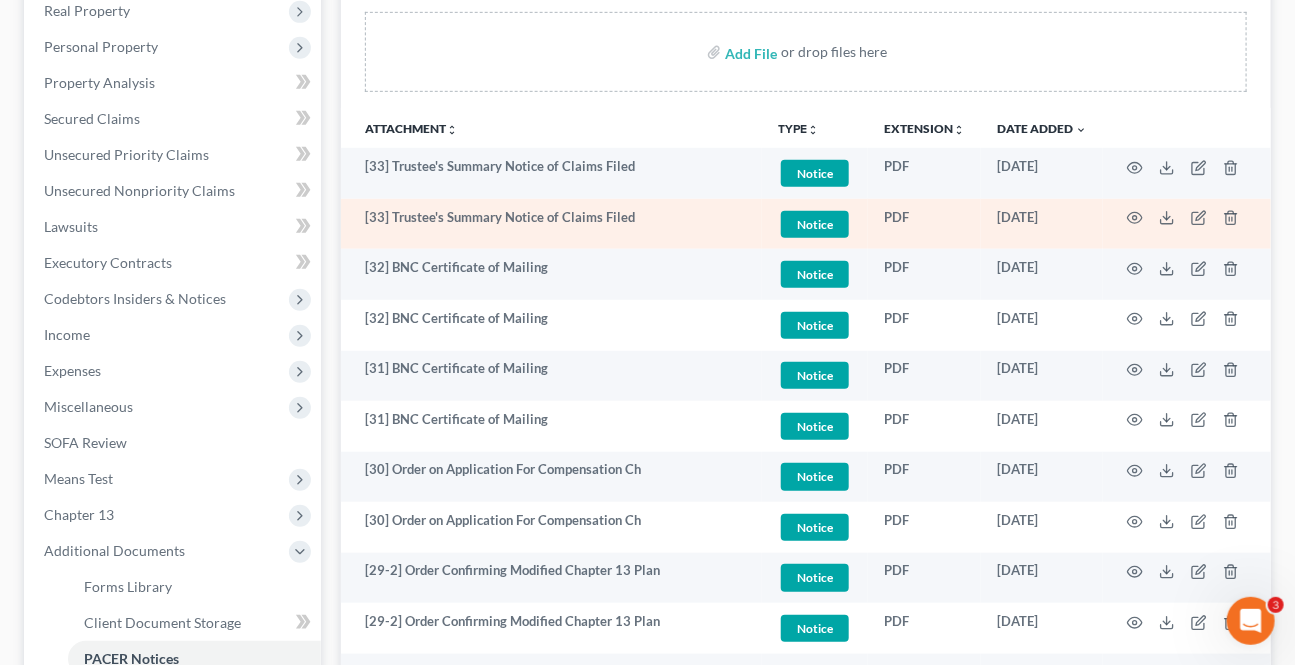 scroll, scrollTop: 0, scrollLeft: 0, axis: both 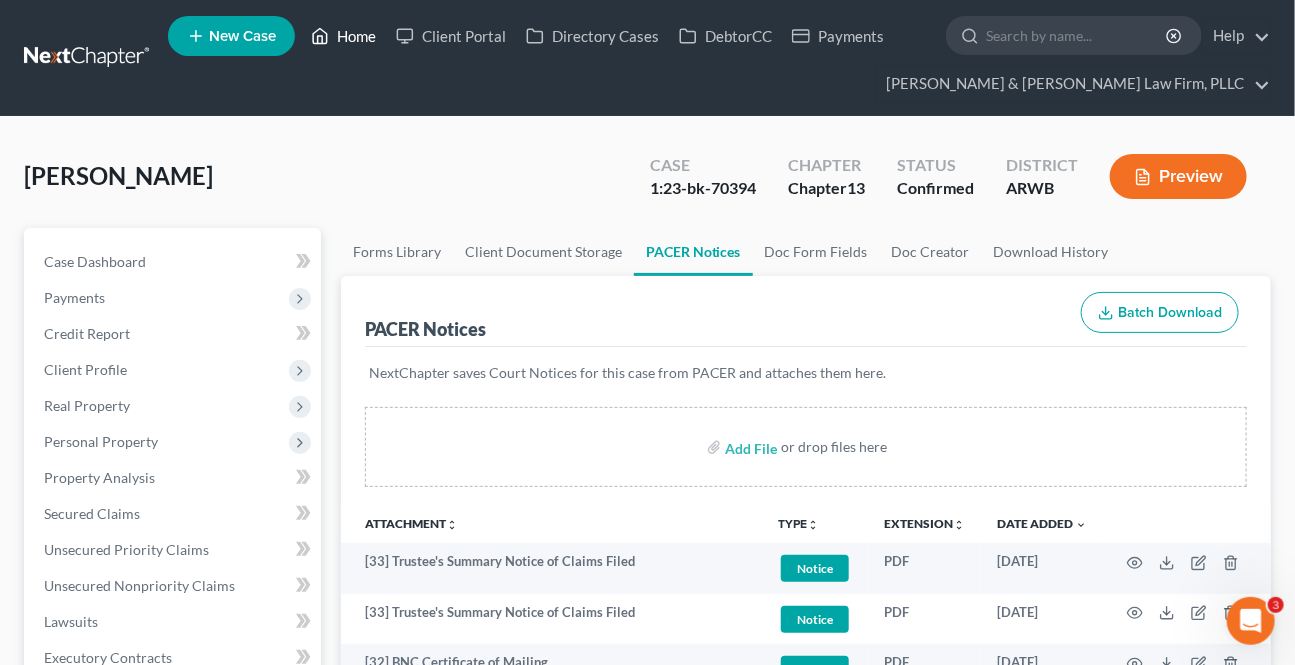 click on "Home" at bounding box center [343, 36] 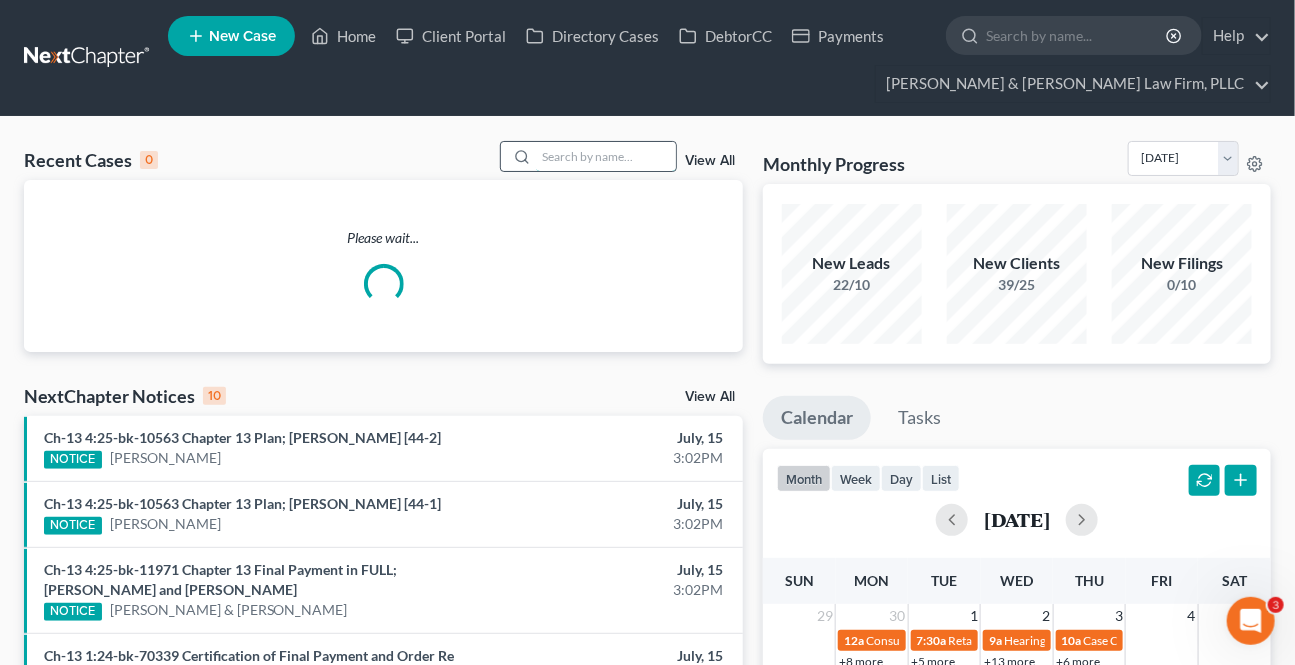 click at bounding box center (606, 156) 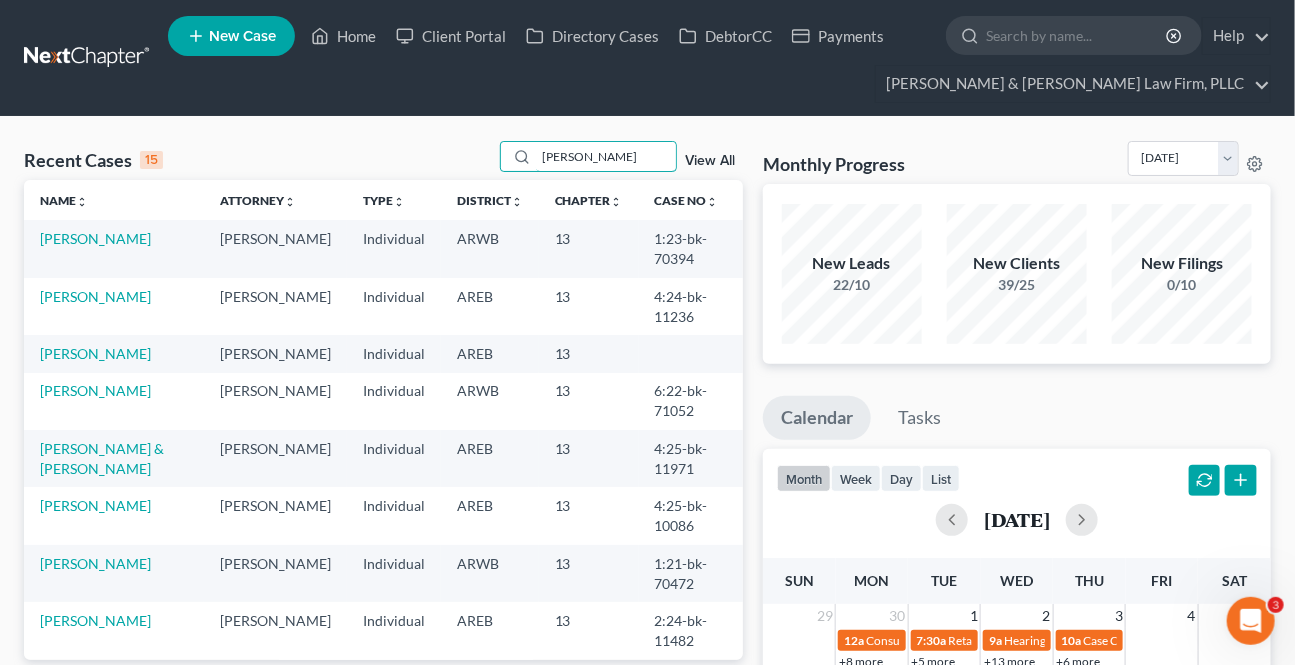 type on "[PERSON_NAME]" 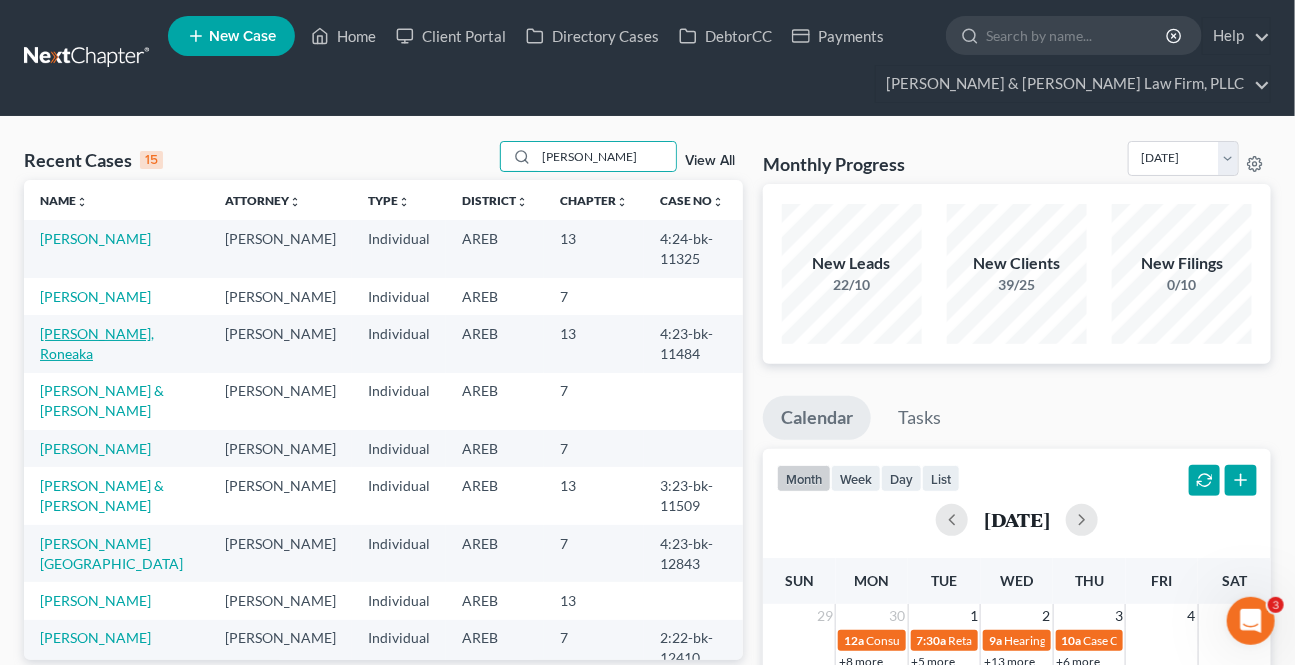 click on "[PERSON_NAME], Roneaka" at bounding box center [97, 343] 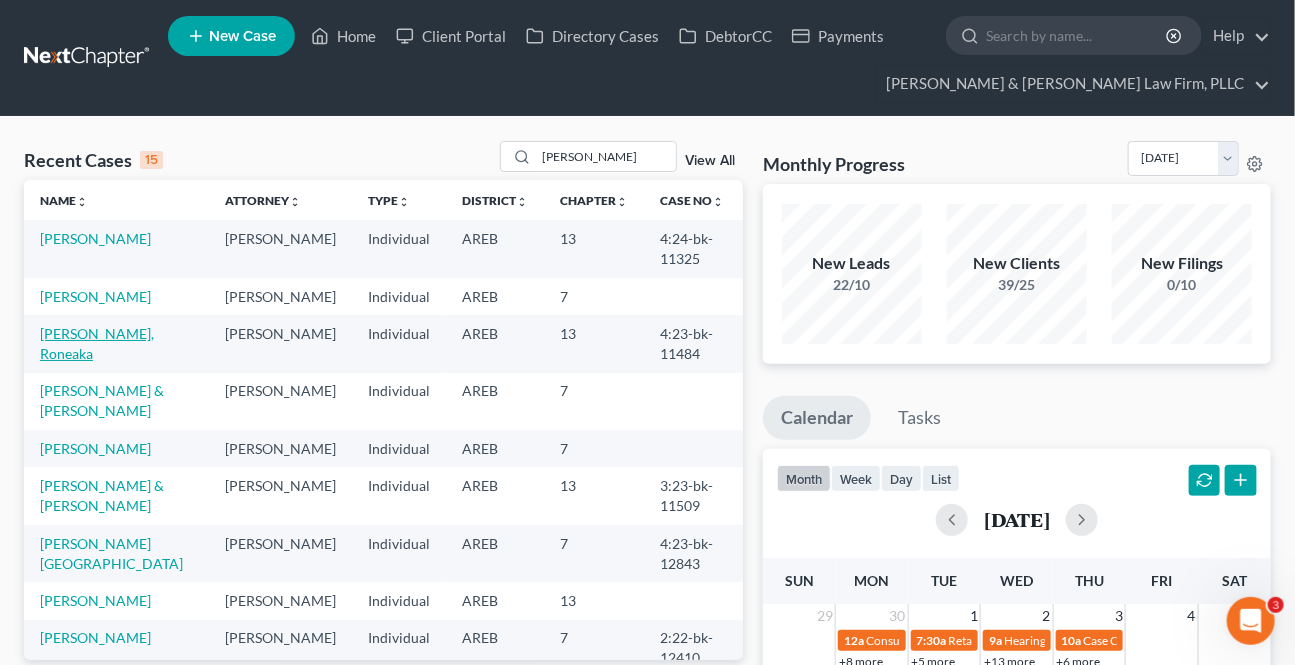 select on "3" 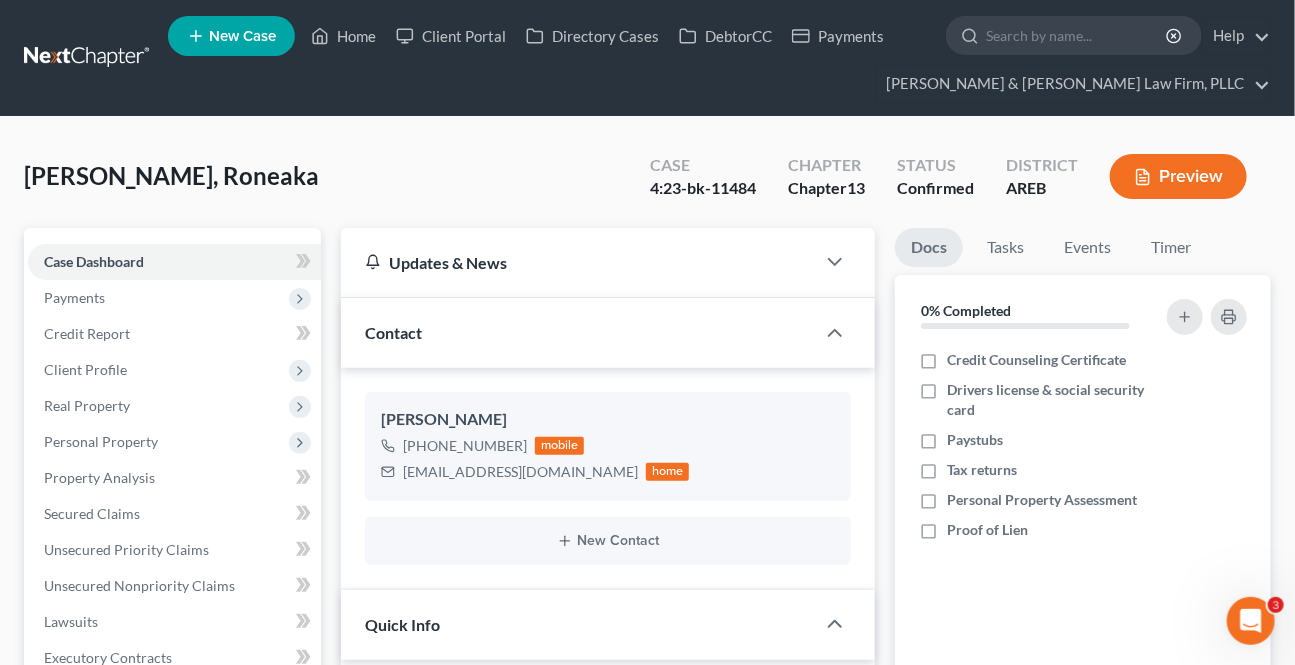 scroll, scrollTop: 636, scrollLeft: 0, axis: vertical 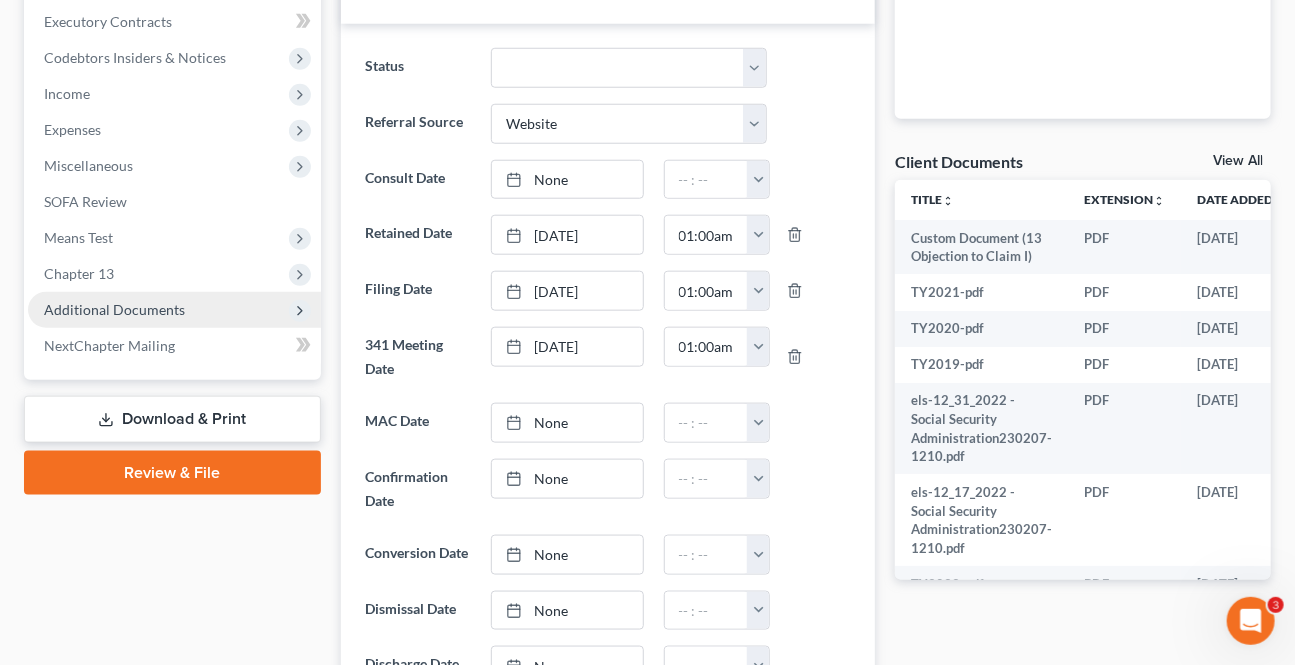 click on "Additional Documents" at bounding box center [114, 309] 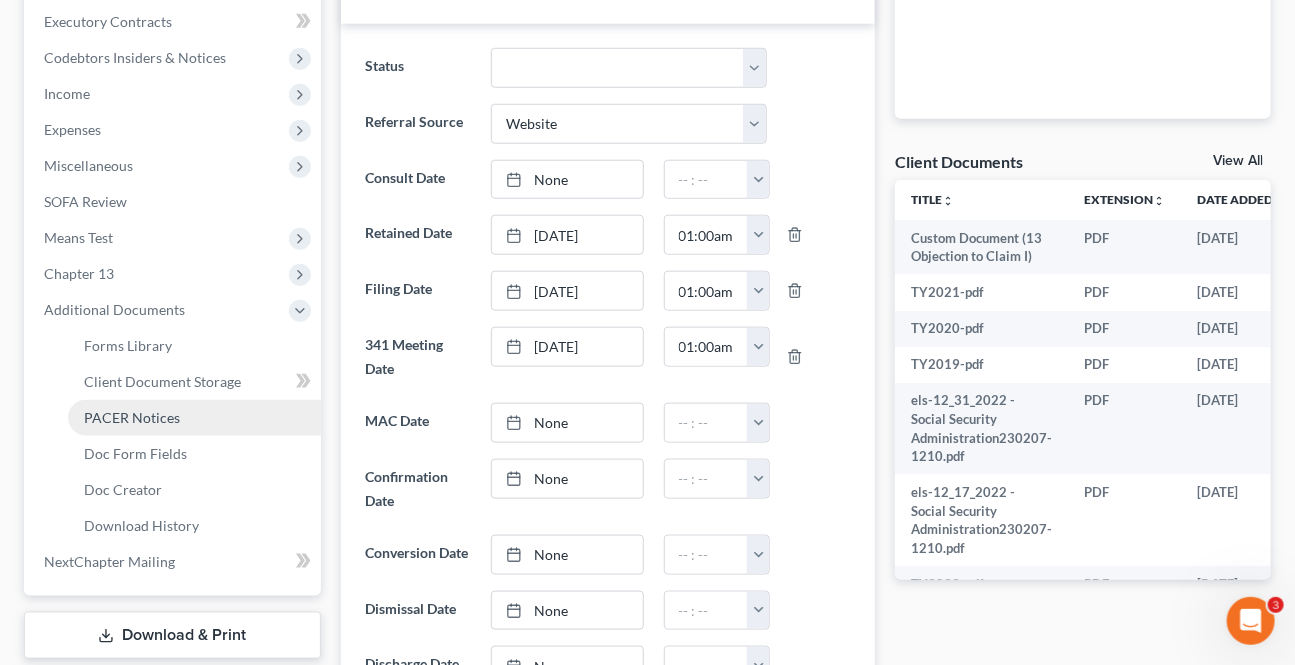 click on "PACER Notices" at bounding box center (132, 417) 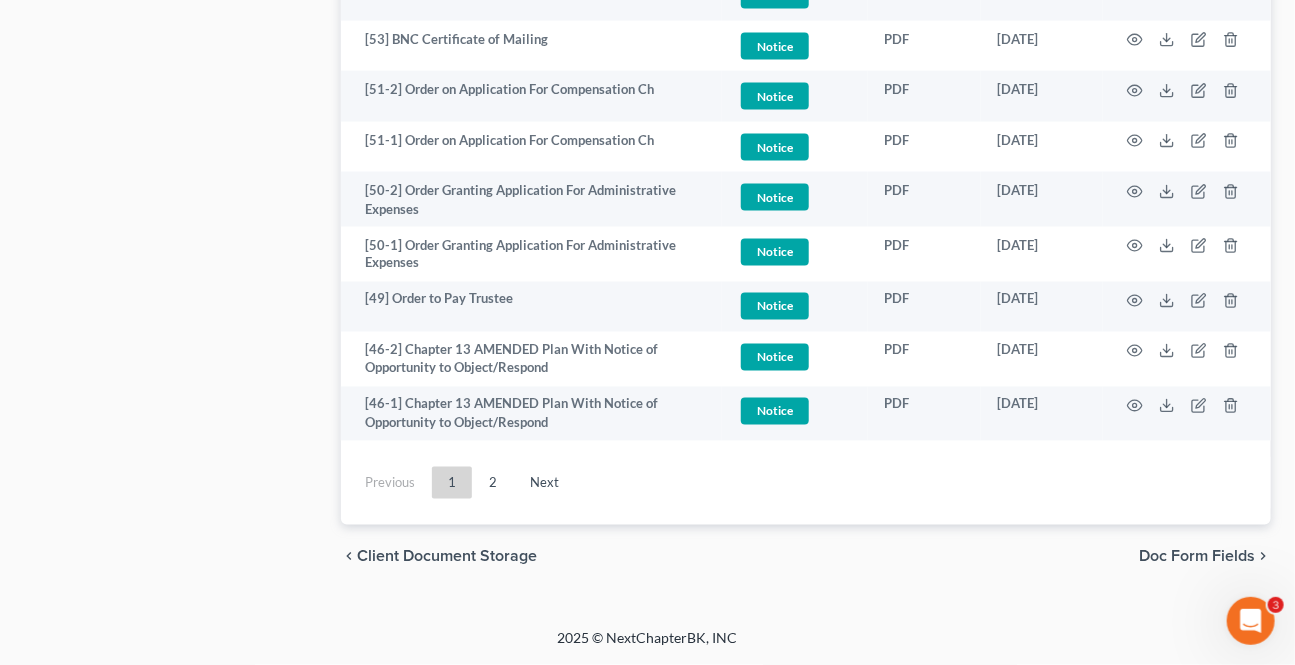 scroll, scrollTop: 4090, scrollLeft: 0, axis: vertical 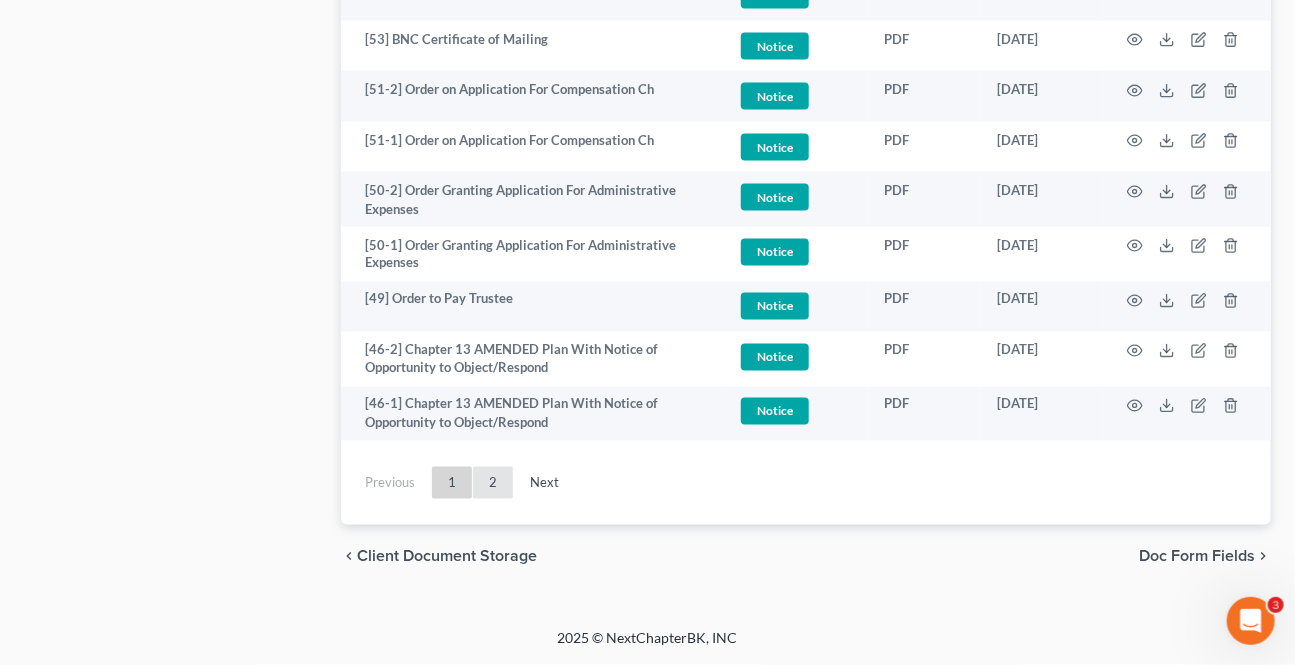 click on "2" at bounding box center (493, 483) 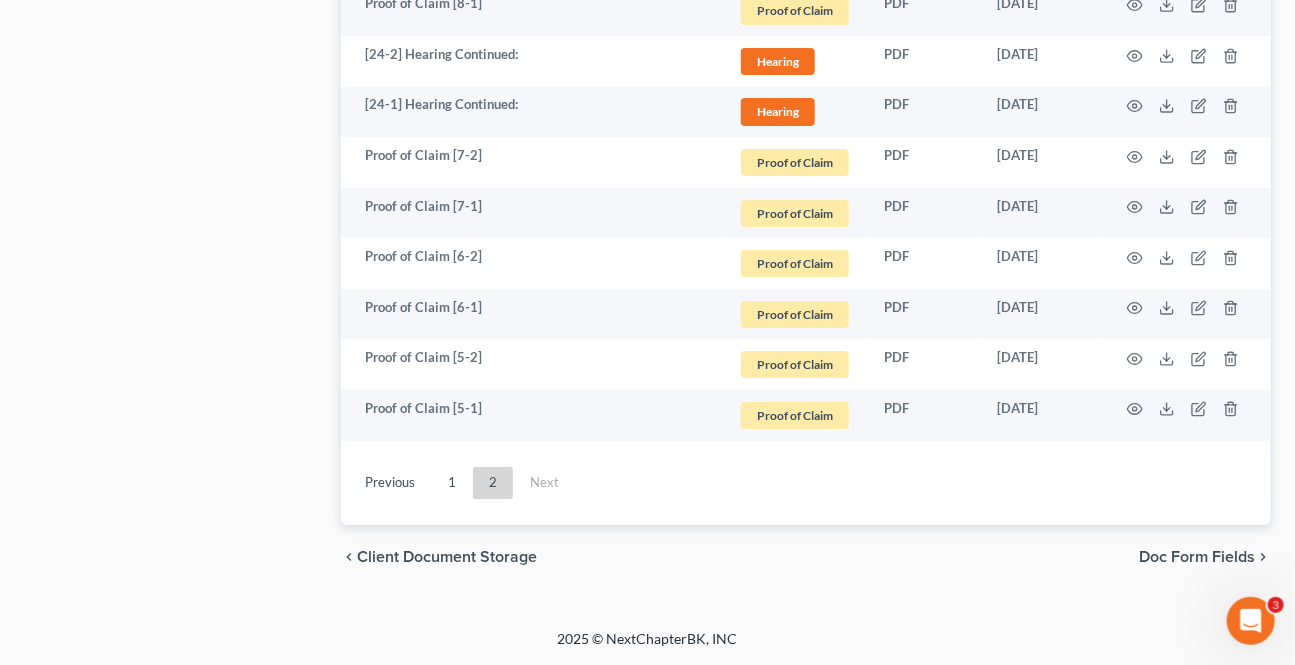scroll, scrollTop: 2673, scrollLeft: 0, axis: vertical 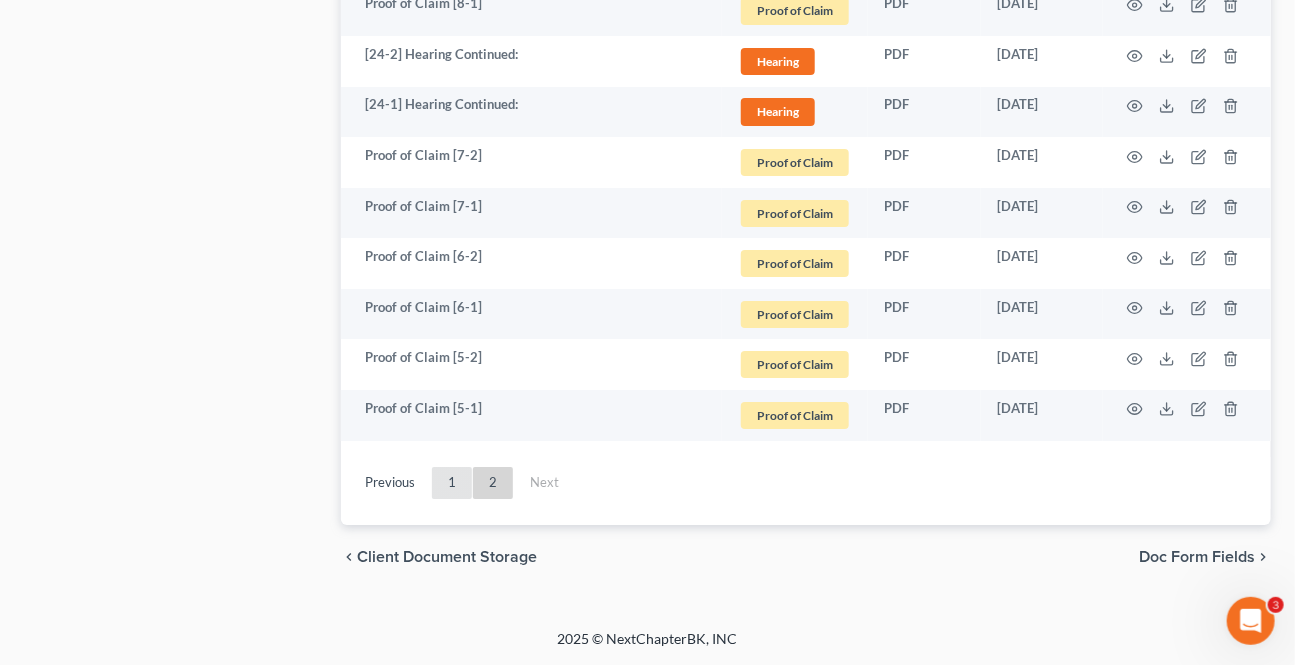 click on "1" at bounding box center [452, 483] 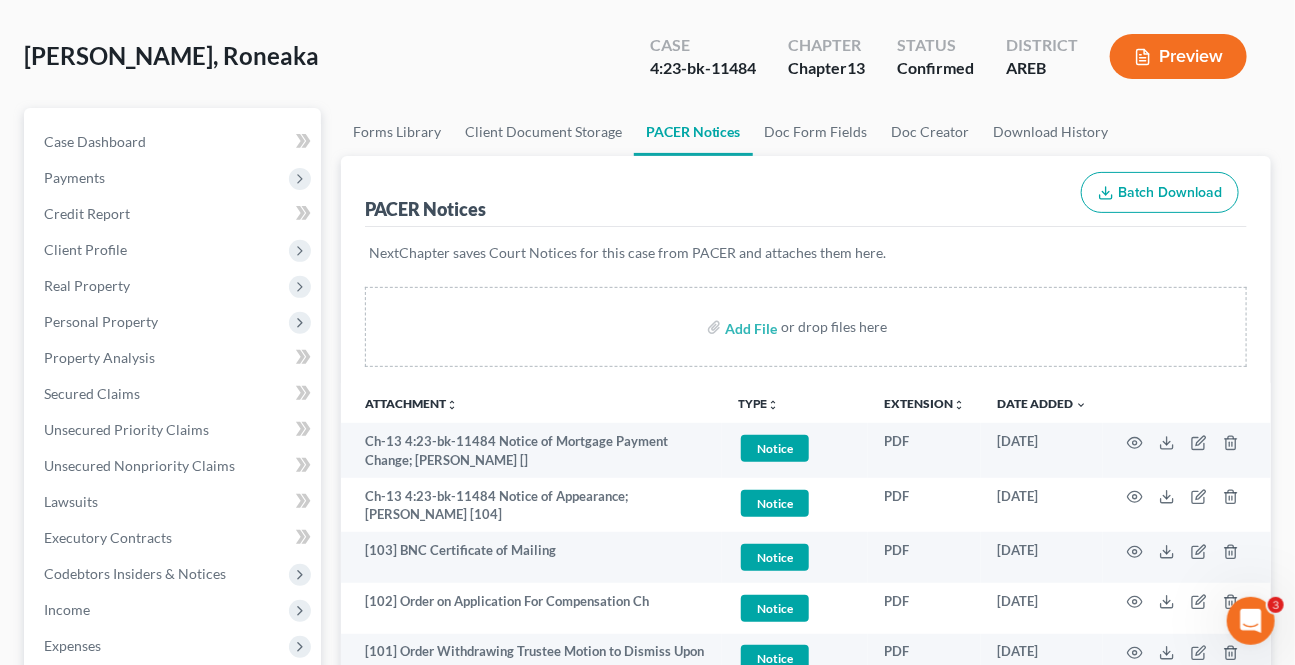 scroll, scrollTop: 0, scrollLeft: 0, axis: both 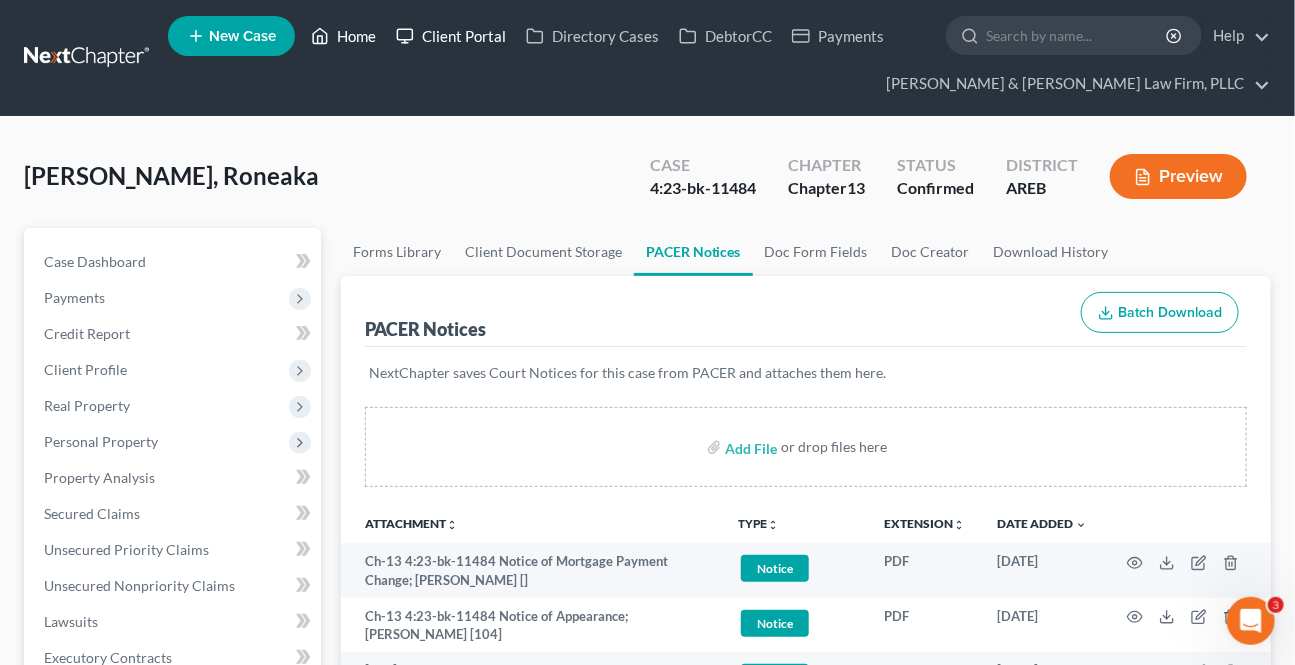 drag, startPoint x: 350, startPoint y: 29, endPoint x: 422, endPoint y: 26, distance: 72.06247 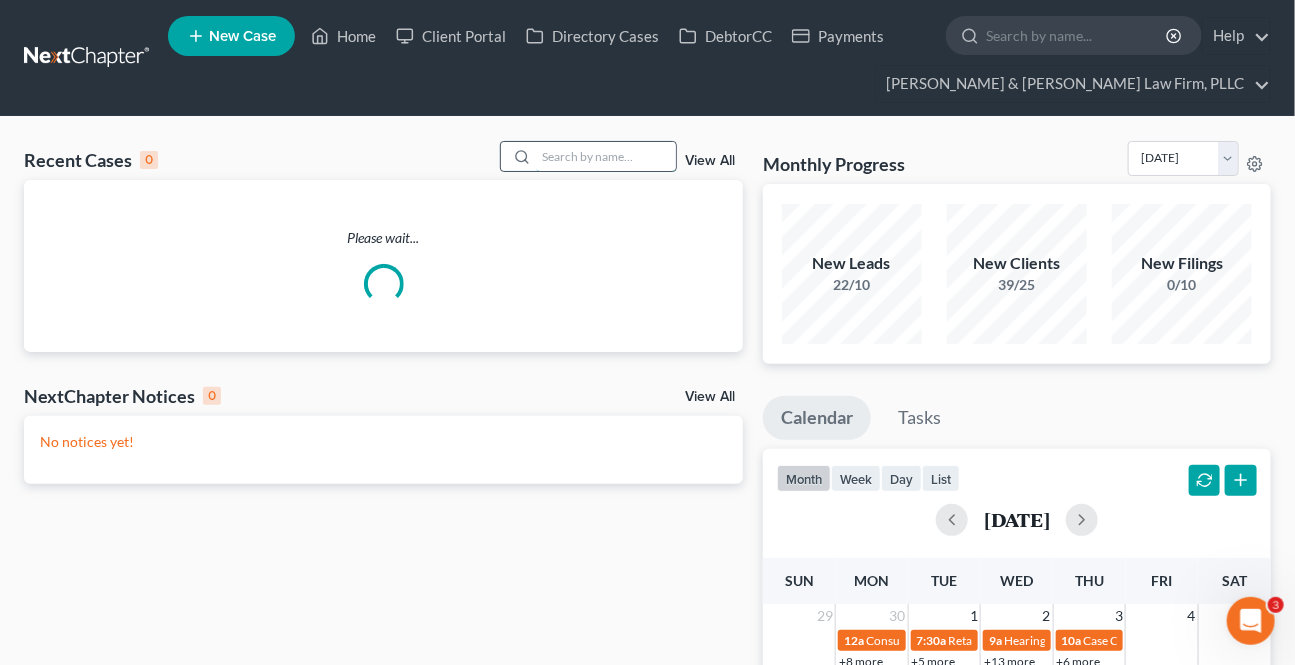 click at bounding box center (606, 156) 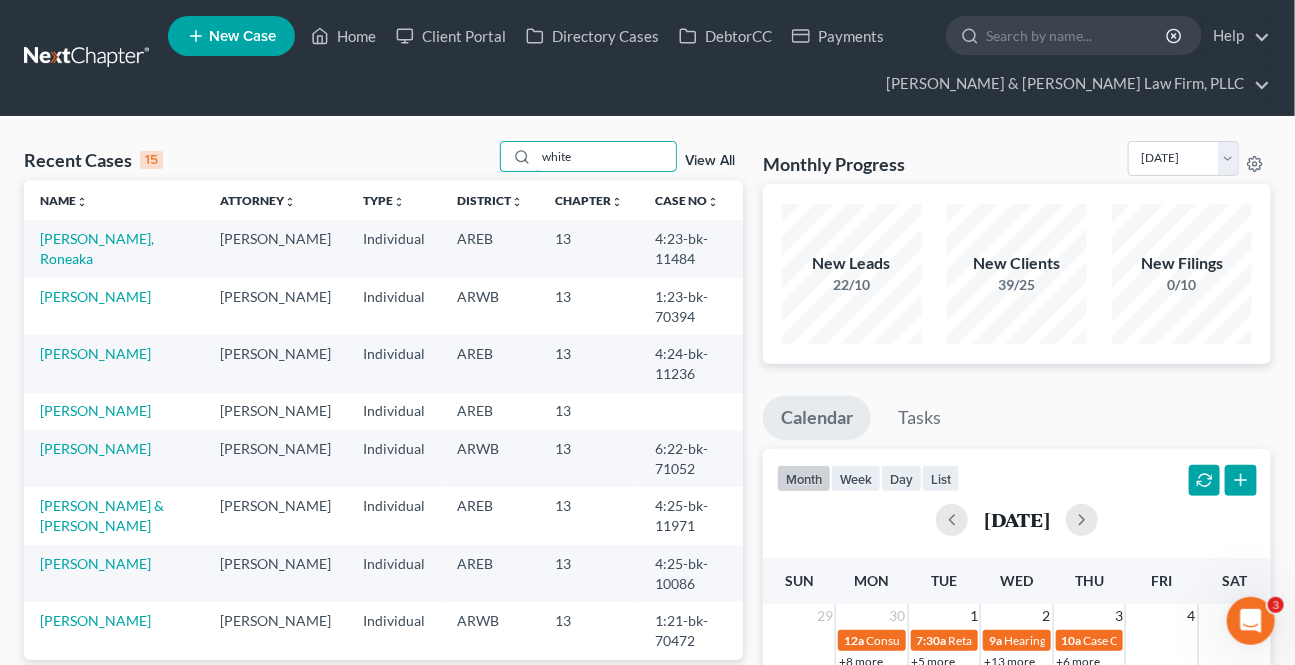 type on "white" 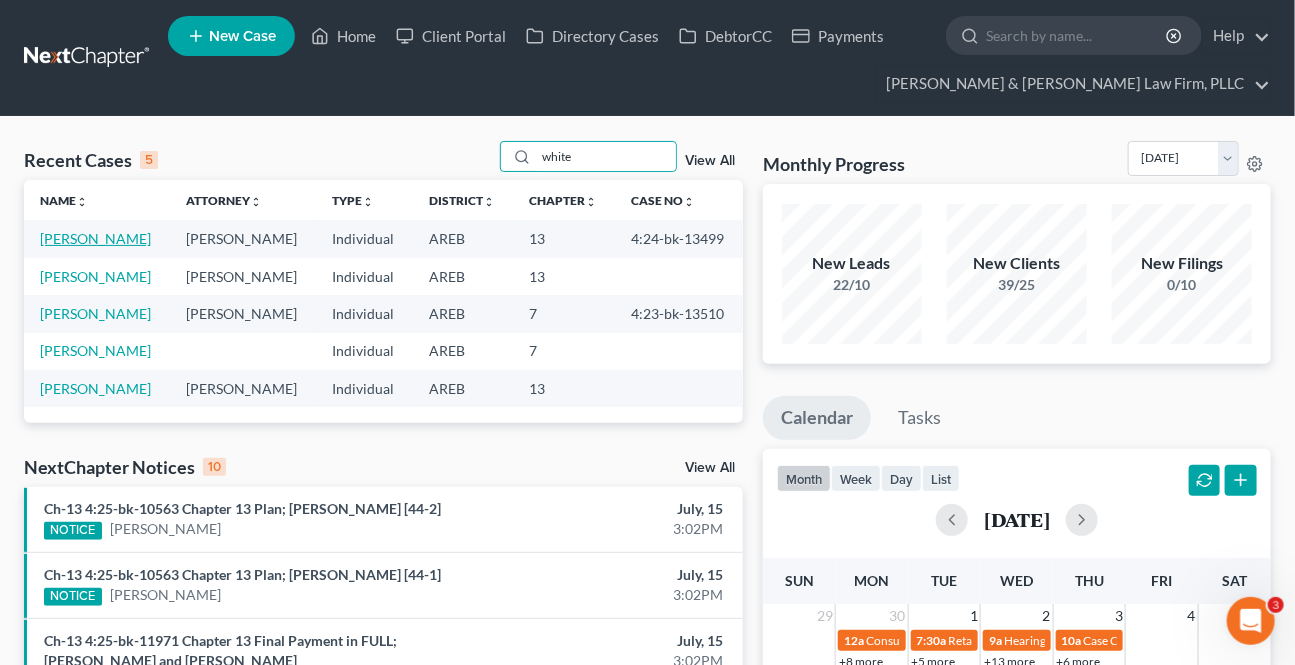 click on "[PERSON_NAME]" at bounding box center (95, 238) 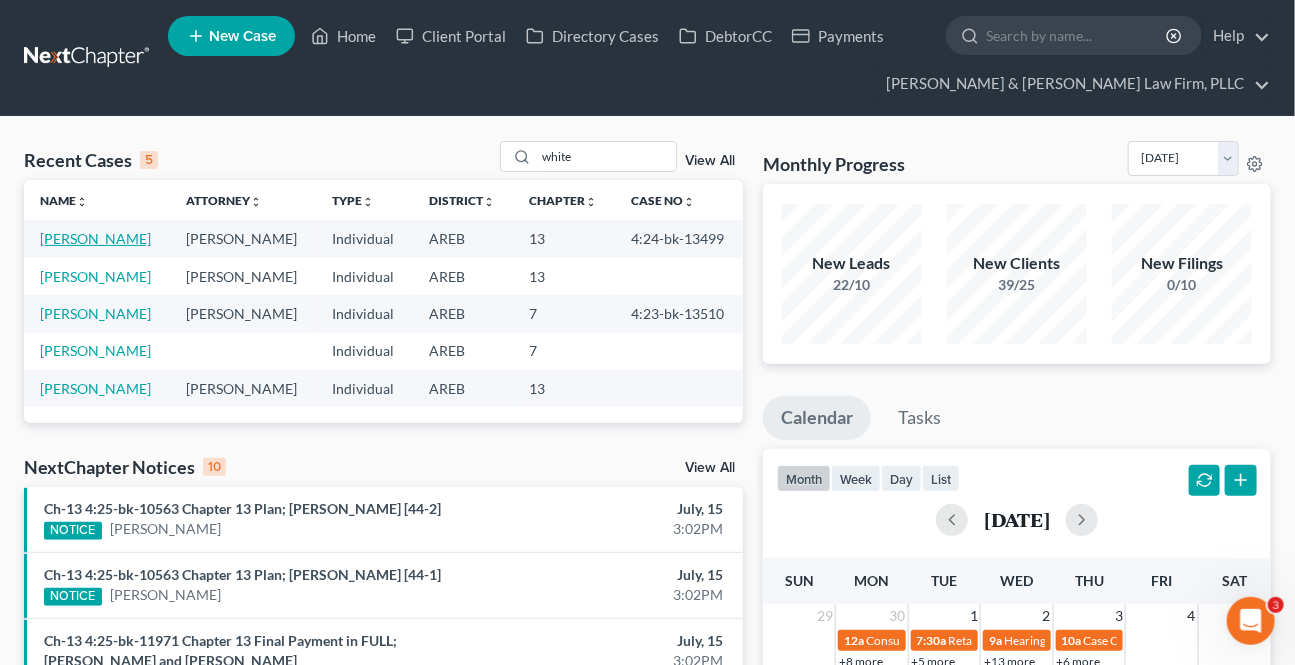 select on "2" 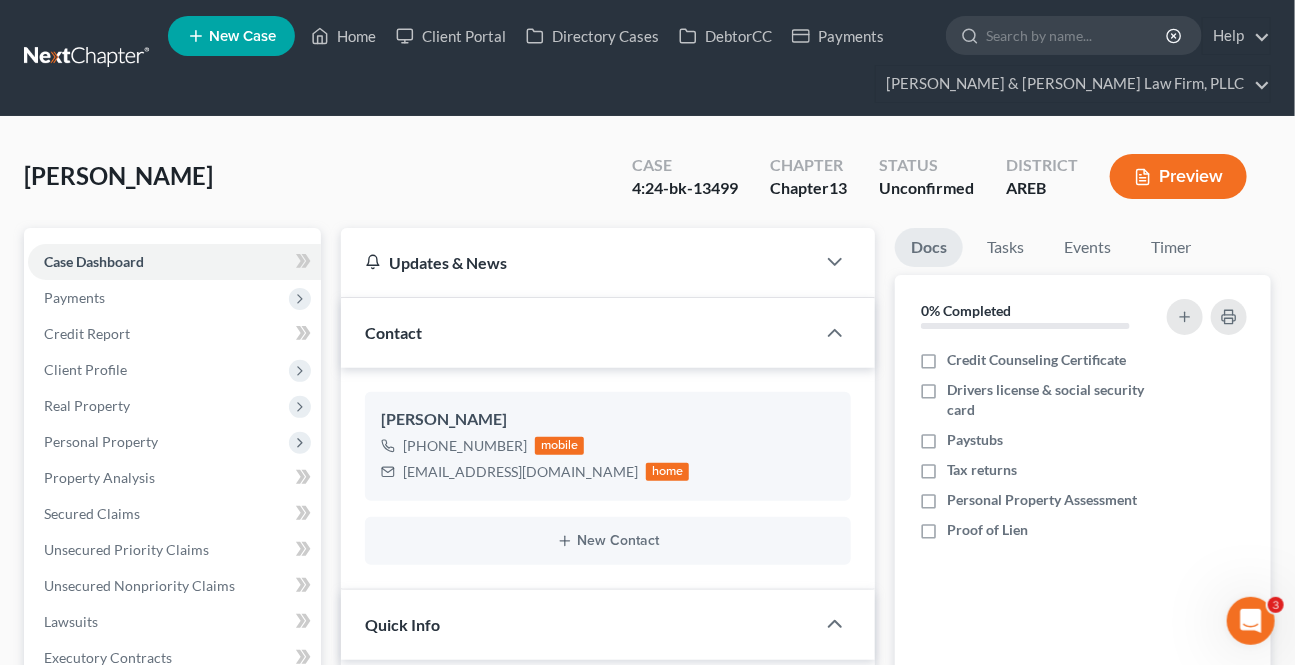 scroll, scrollTop: 454, scrollLeft: 0, axis: vertical 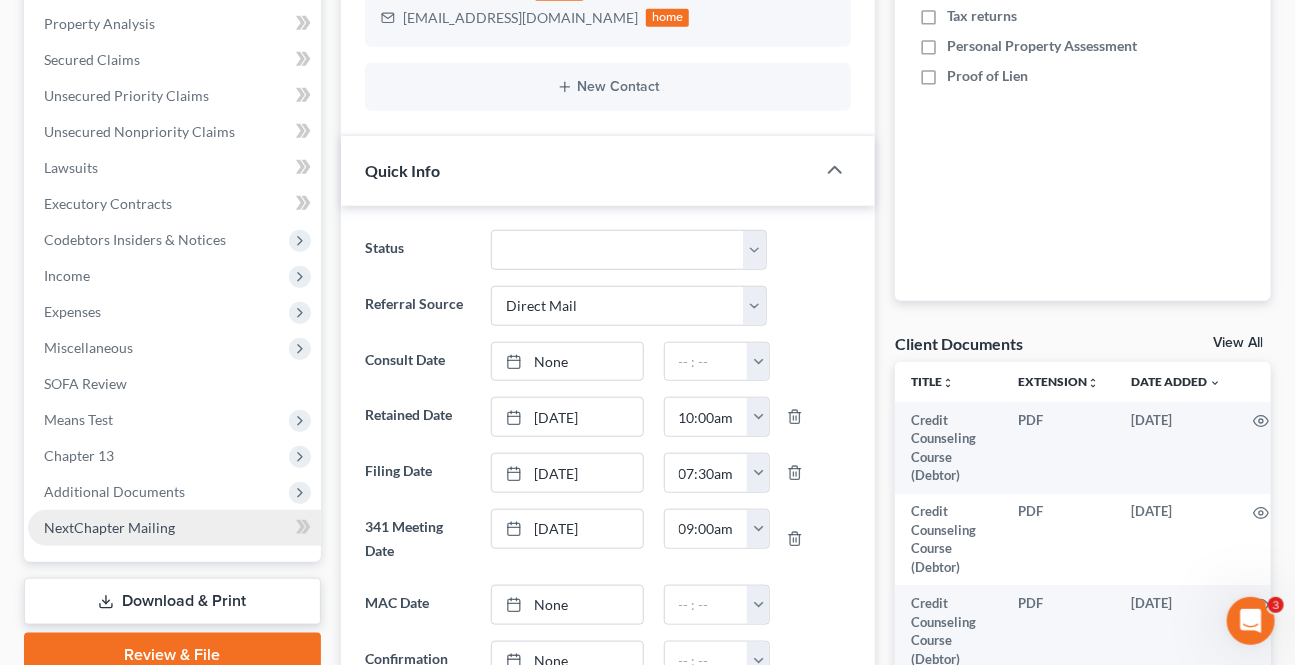 drag, startPoint x: 107, startPoint y: 492, endPoint x: 130, endPoint y: 530, distance: 44.418465 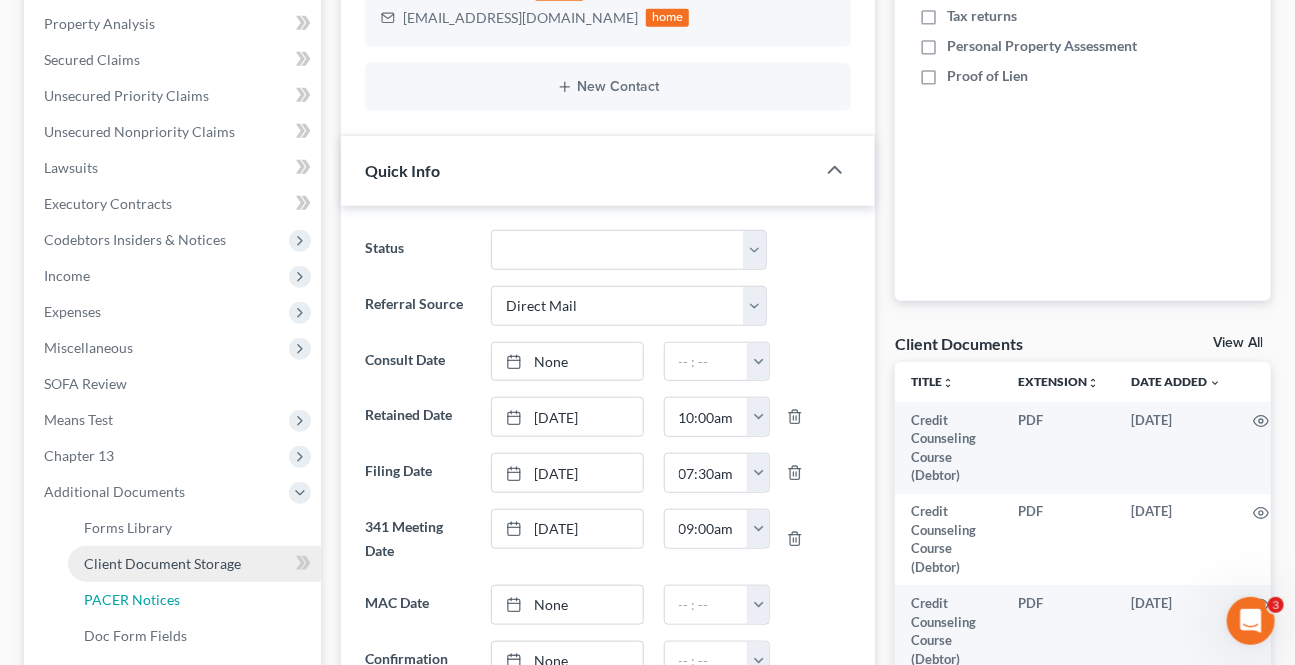 drag, startPoint x: 107, startPoint y: 593, endPoint x: 183, endPoint y: 552, distance: 86.35392 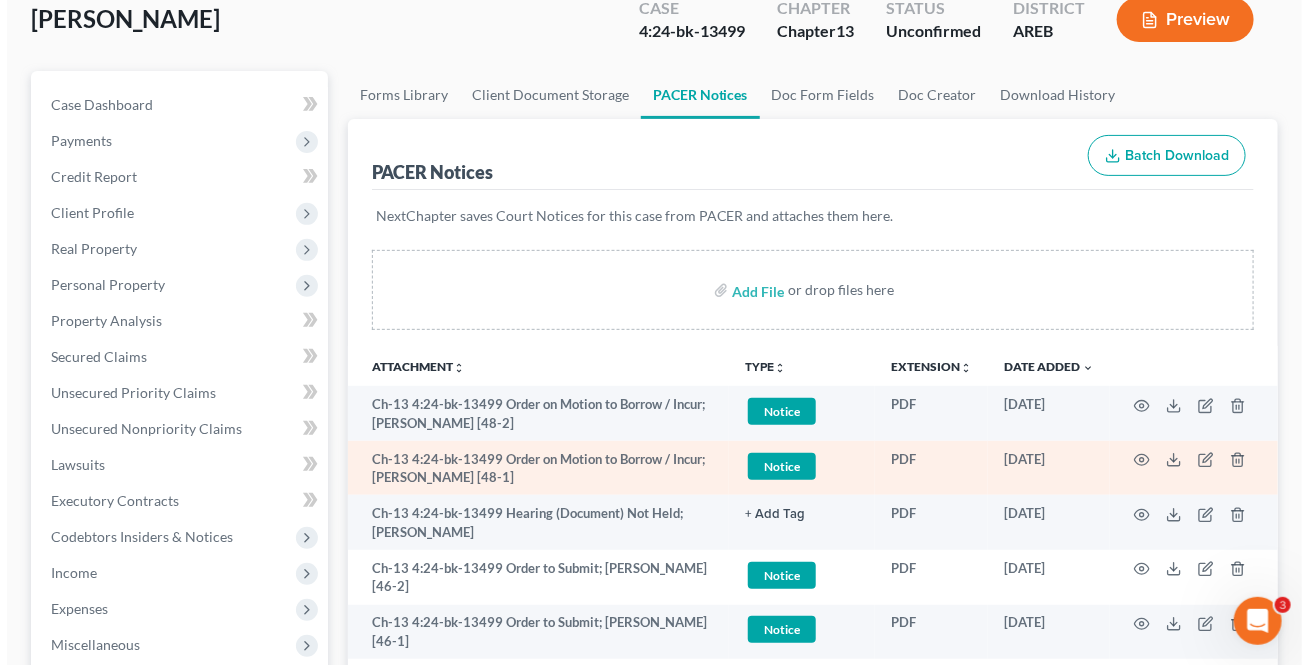 scroll, scrollTop: 181, scrollLeft: 0, axis: vertical 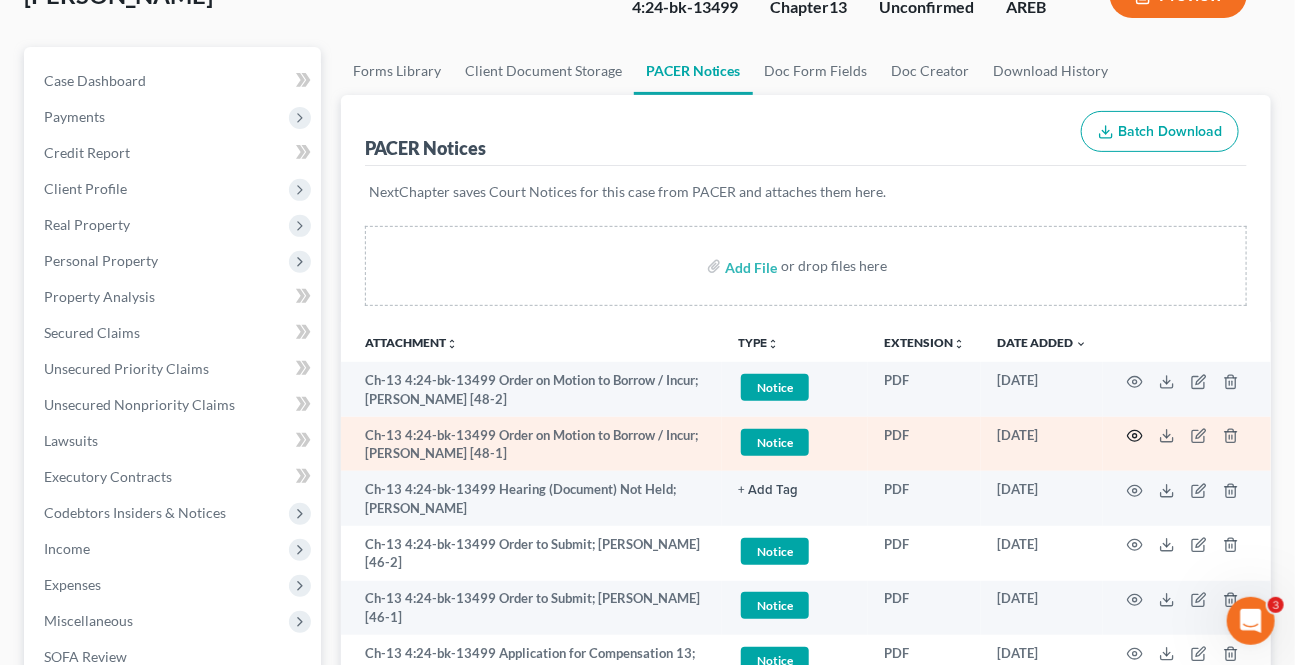 click 